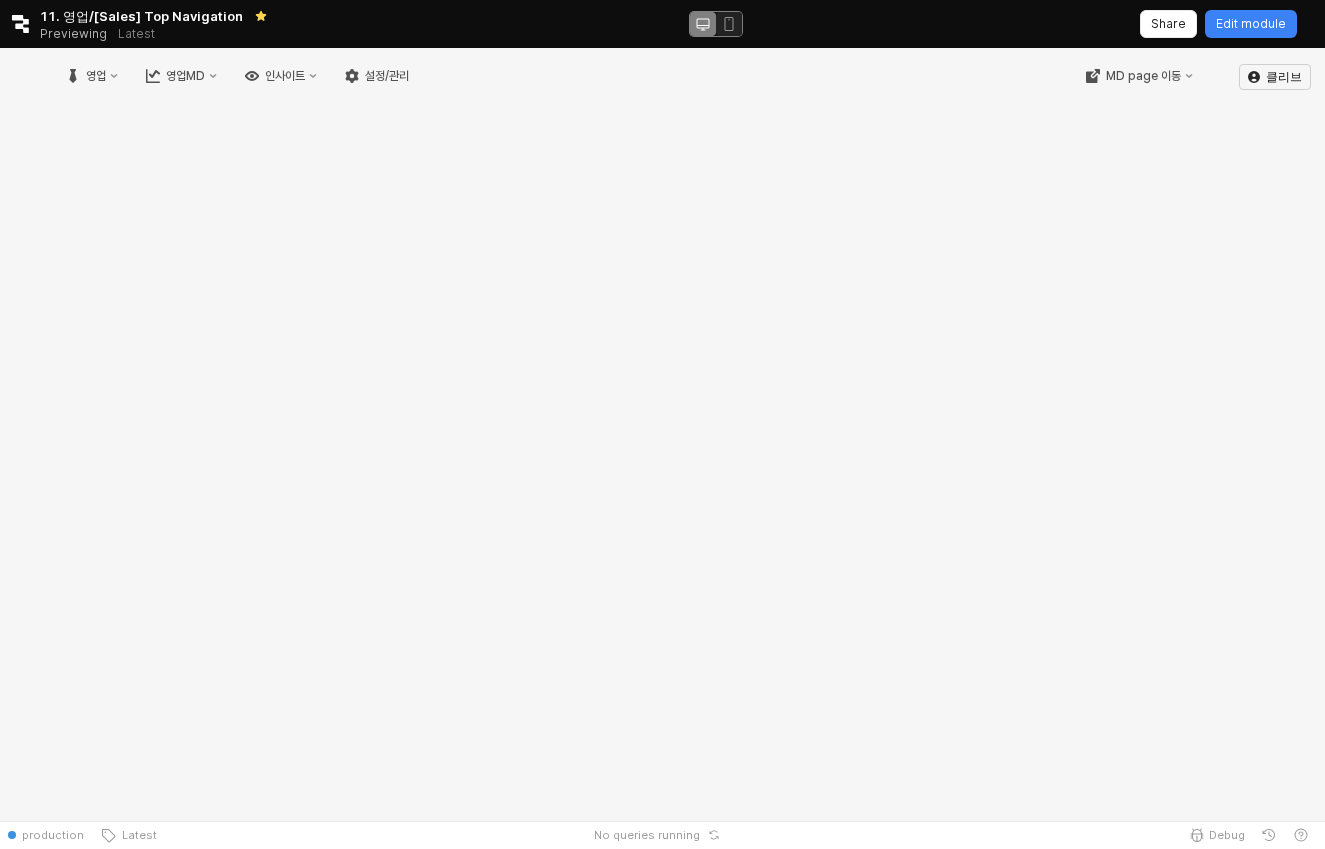 scroll, scrollTop: 0, scrollLeft: 0, axis: both 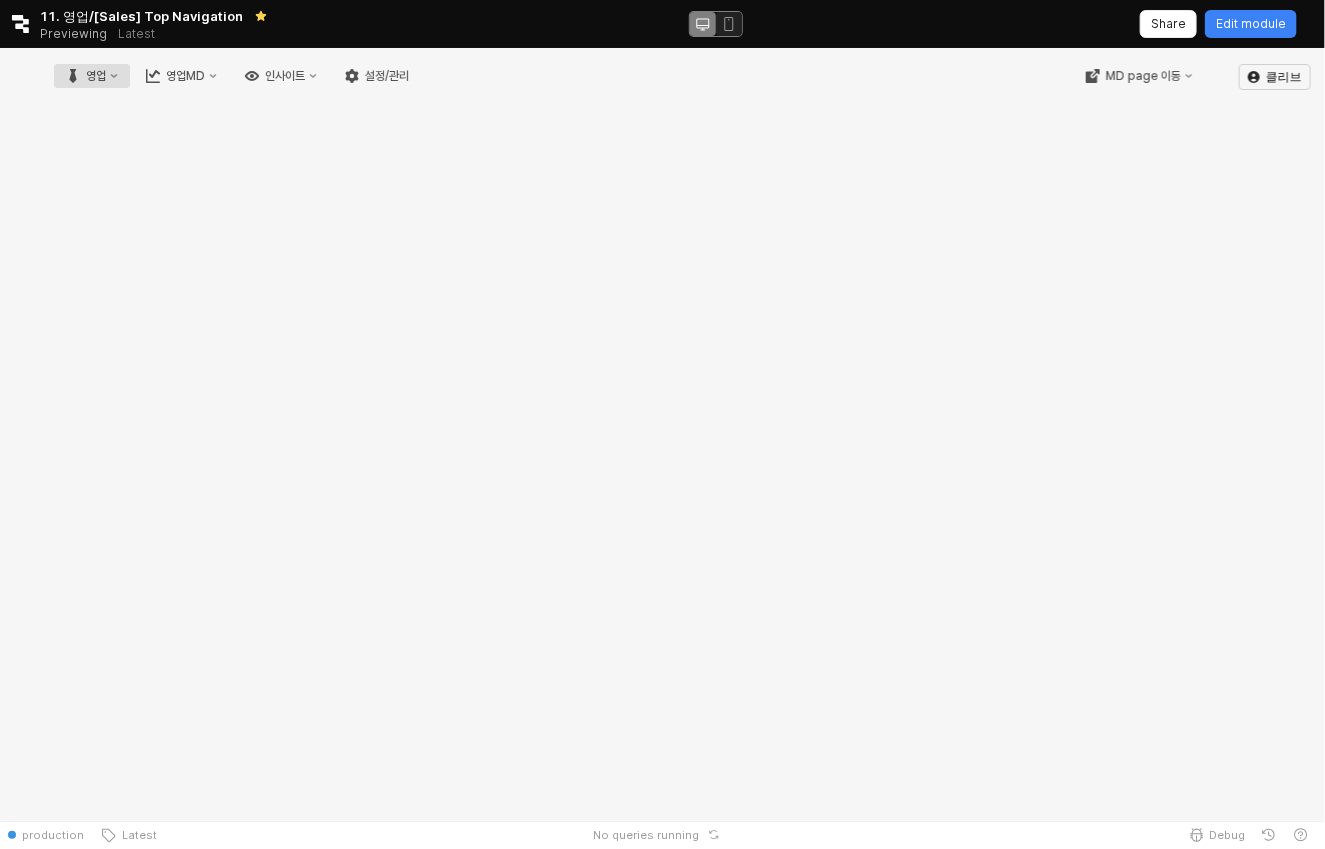click on "영업" at bounding box center (92, 76) 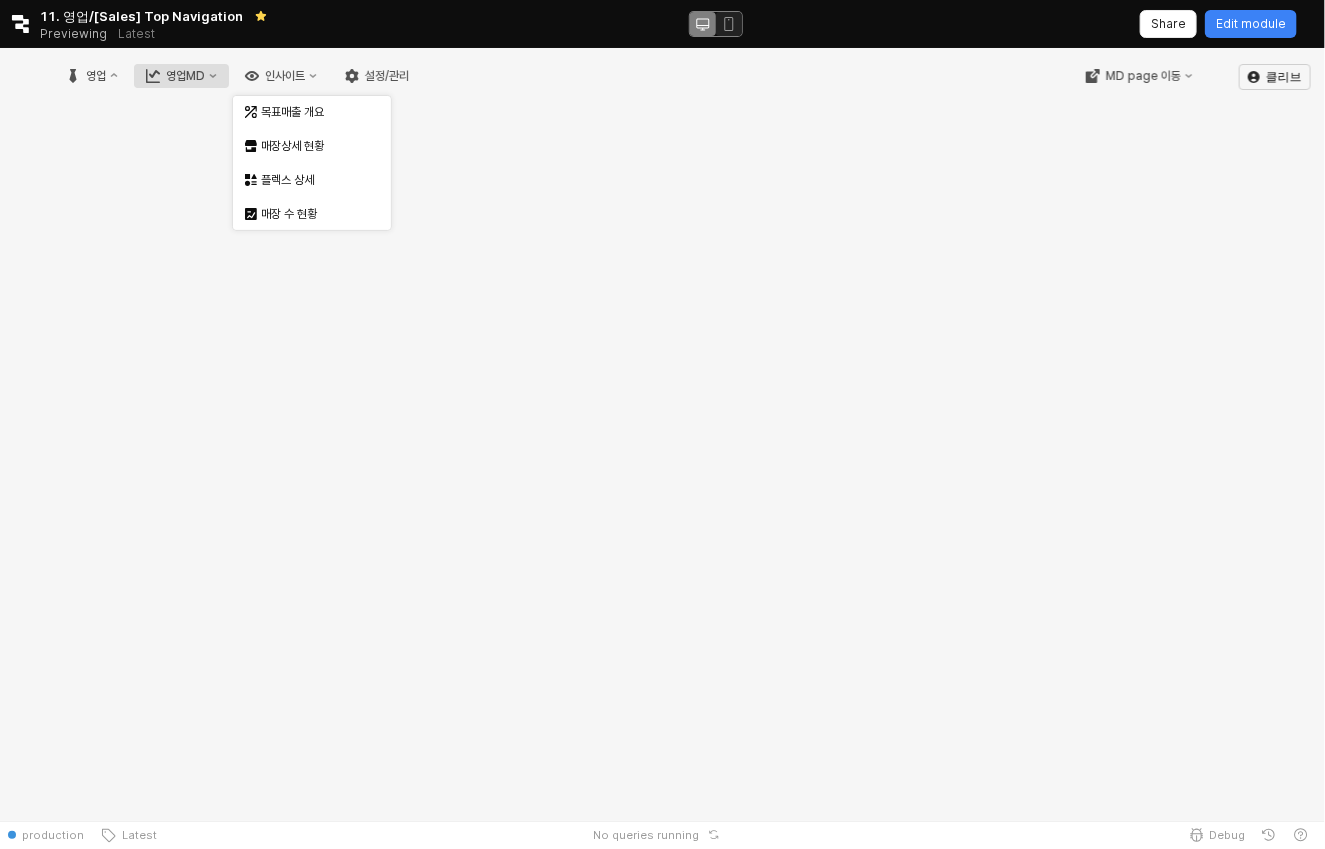 click on "영업MD" at bounding box center [181, 76] 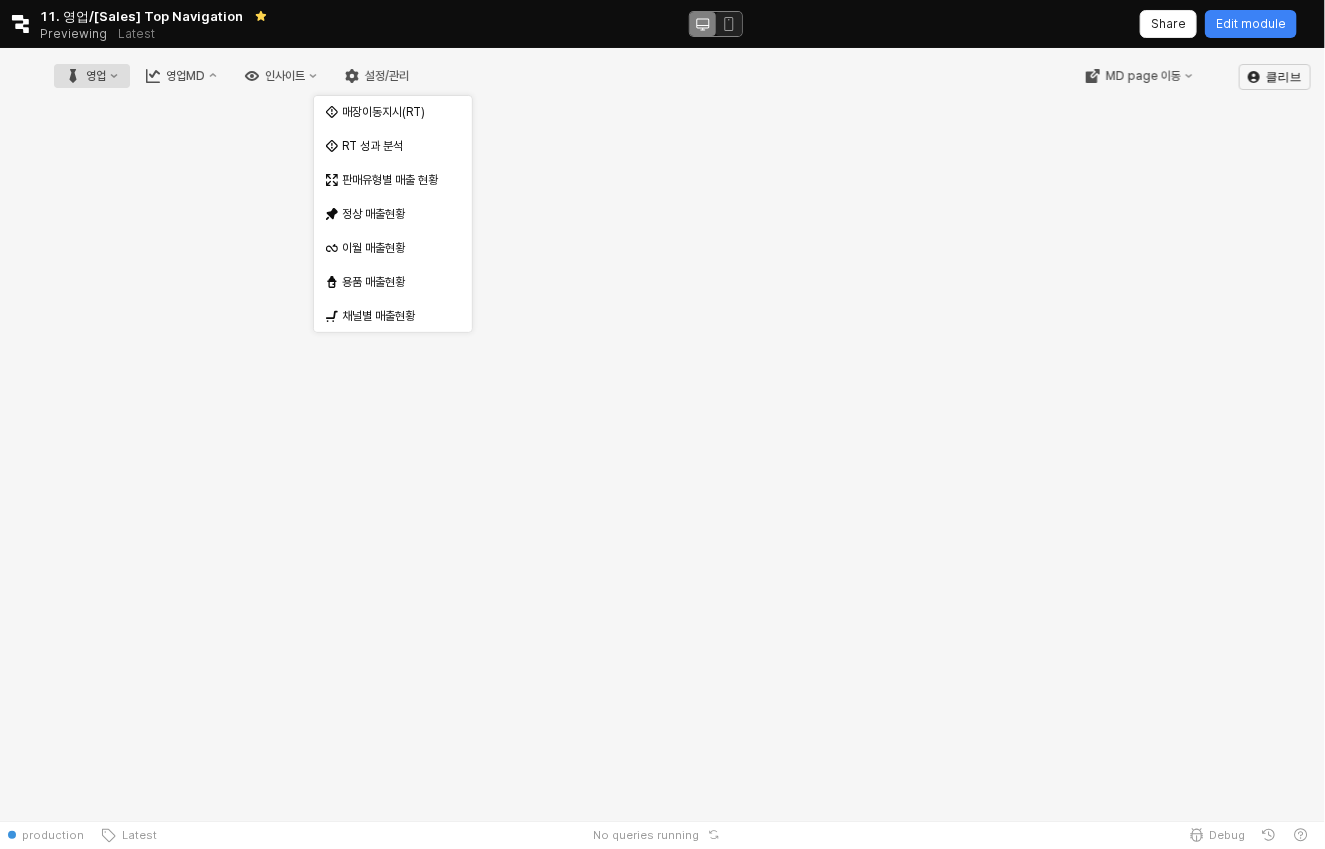 click on "영업" at bounding box center [96, 76] 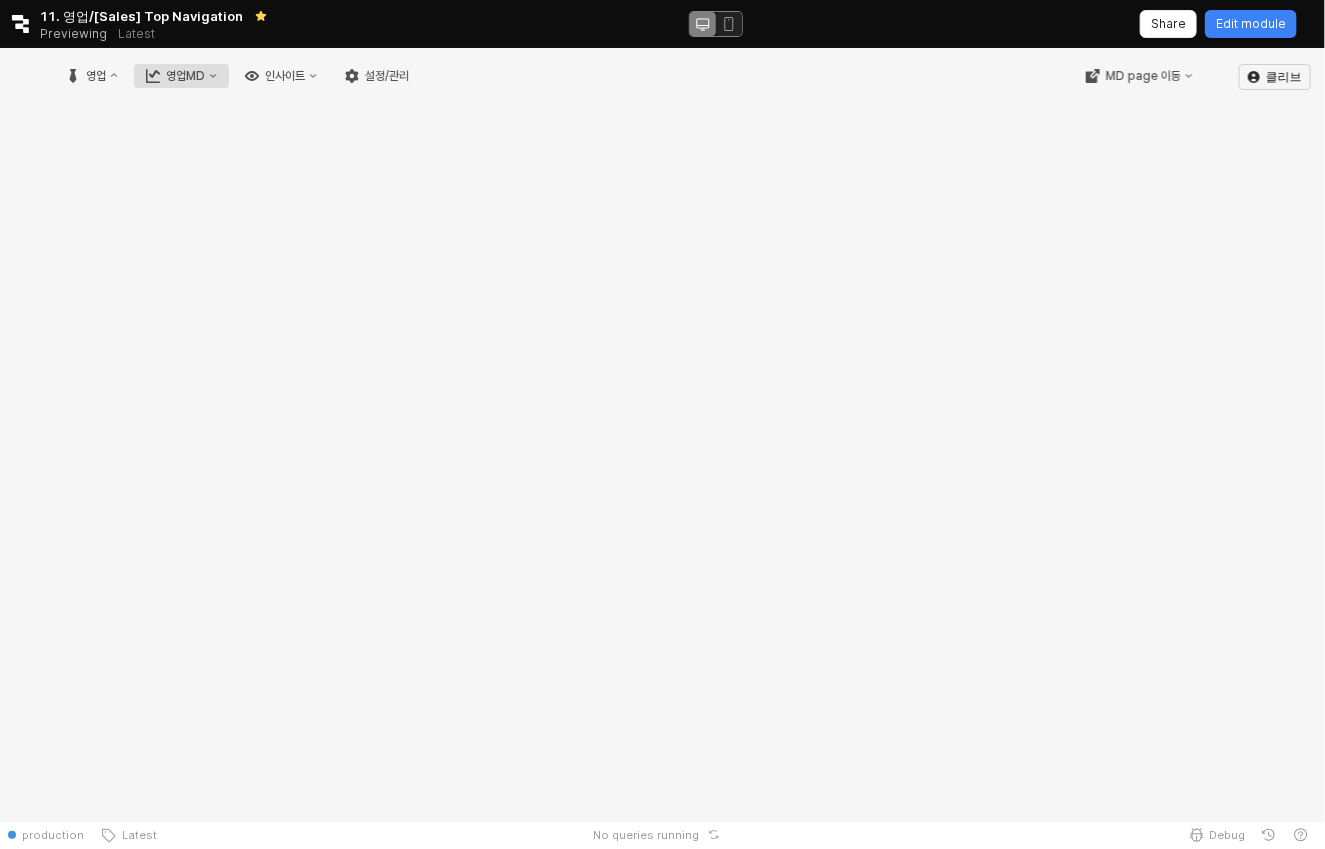 click on "영업MD" at bounding box center [185, 76] 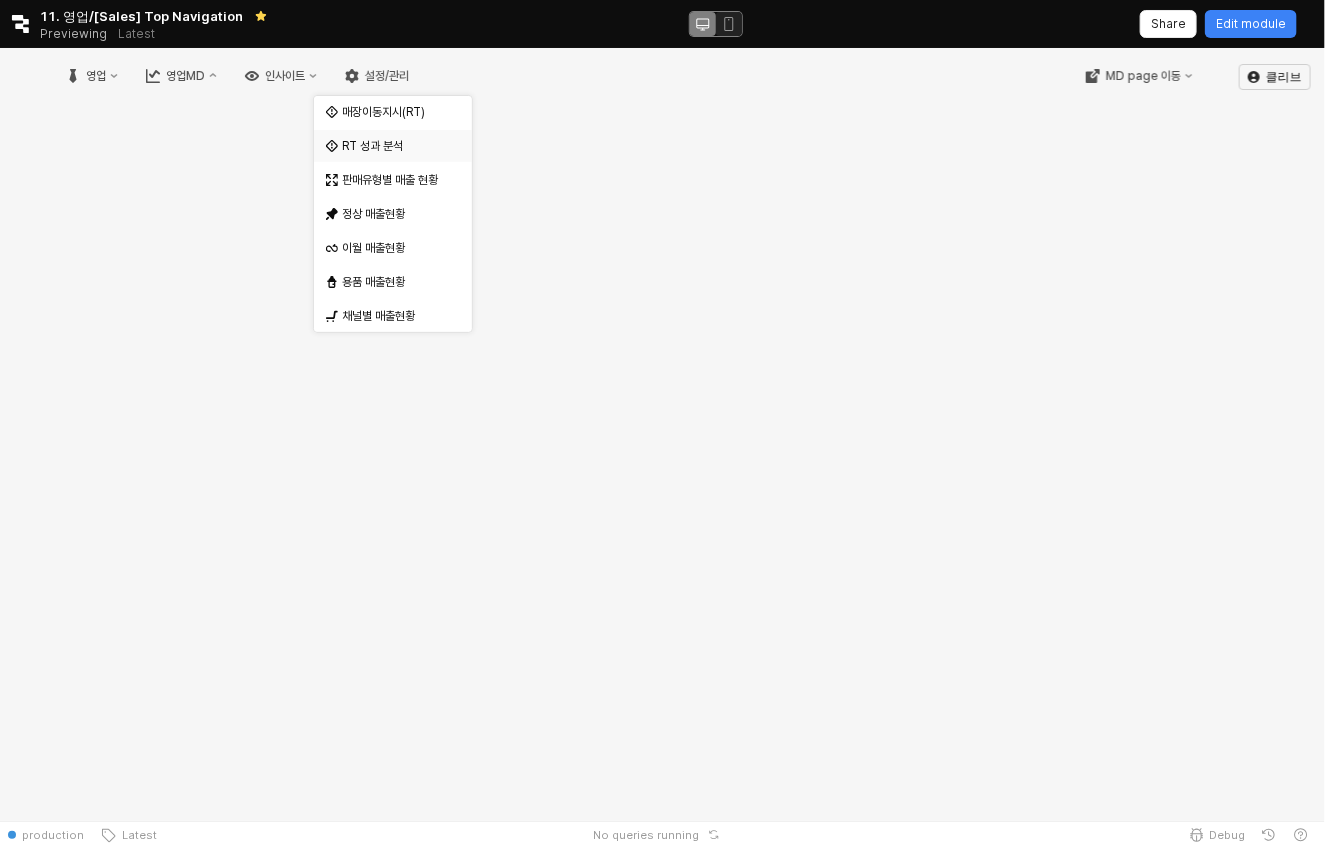click on "RT 성과 분석" at bounding box center [395, 146] 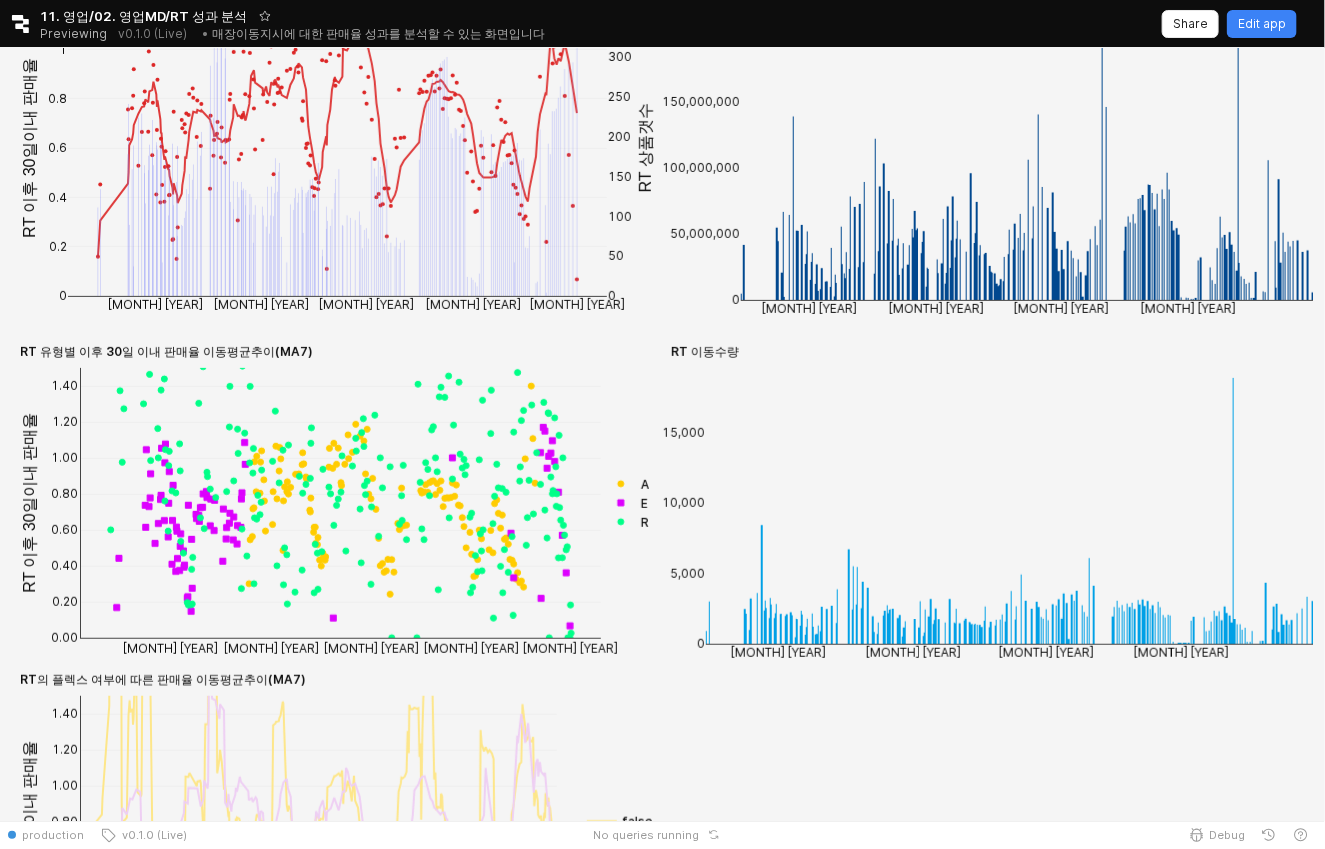 scroll, scrollTop: 404, scrollLeft: 0, axis: vertical 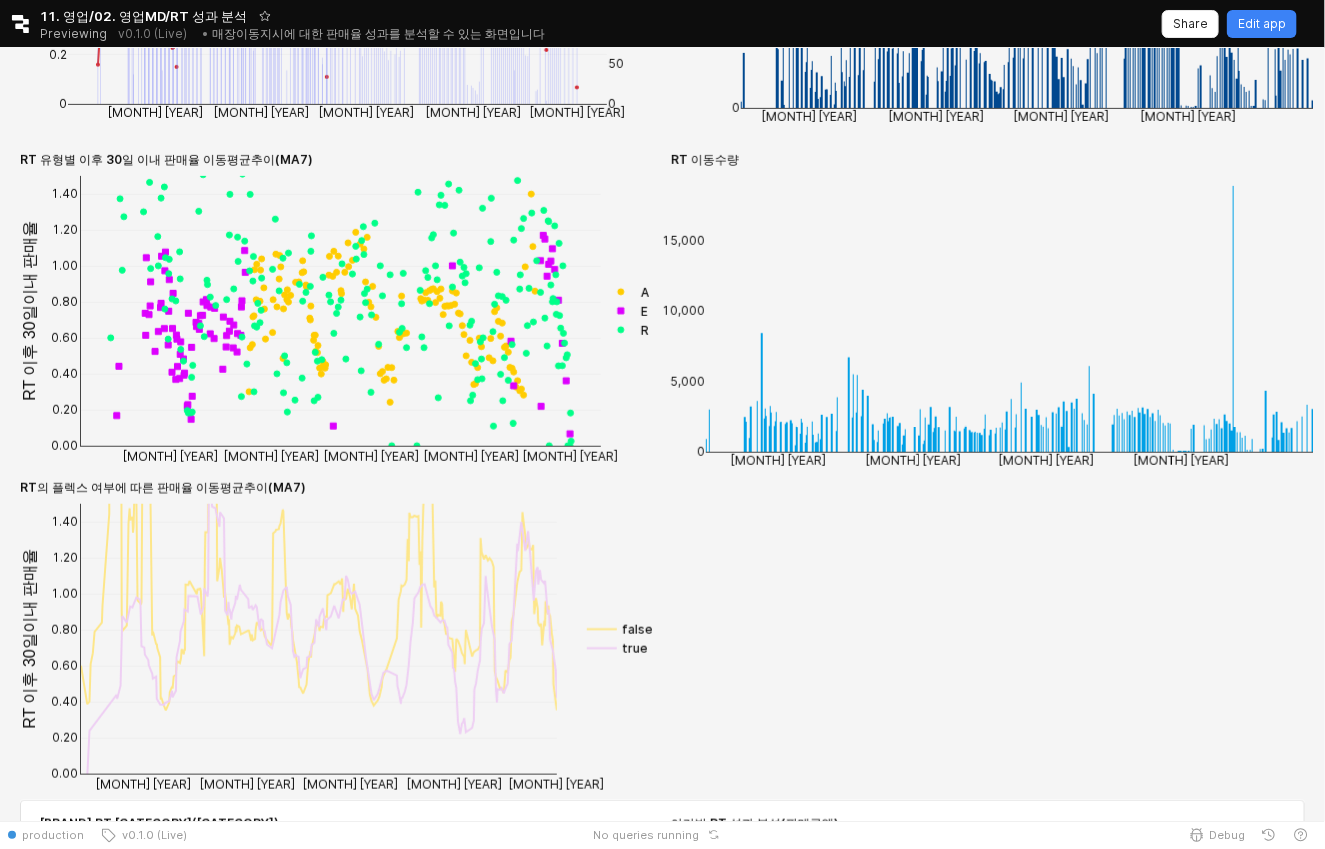 click at bounding box center [625, 292] 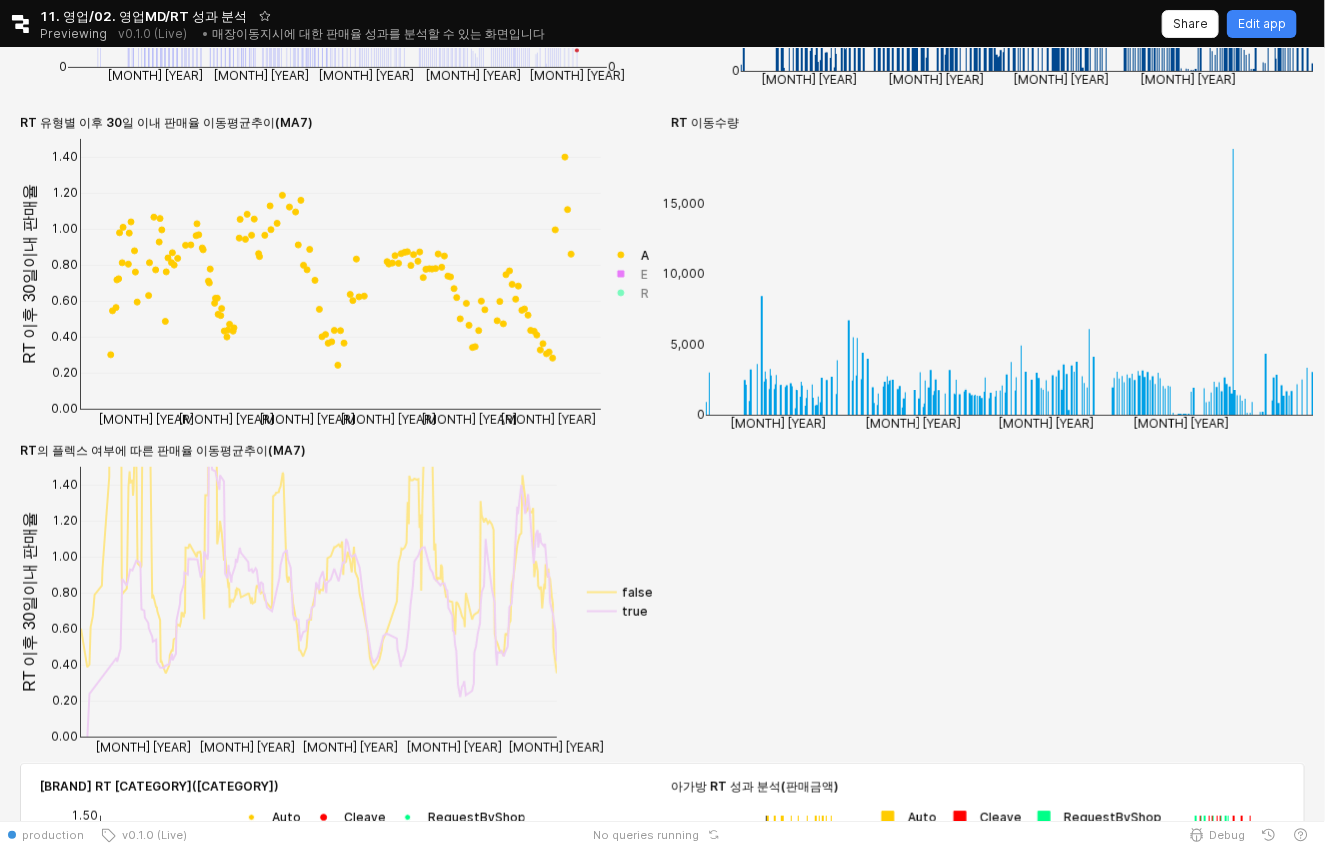 scroll, scrollTop: 399, scrollLeft: 0, axis: vertical 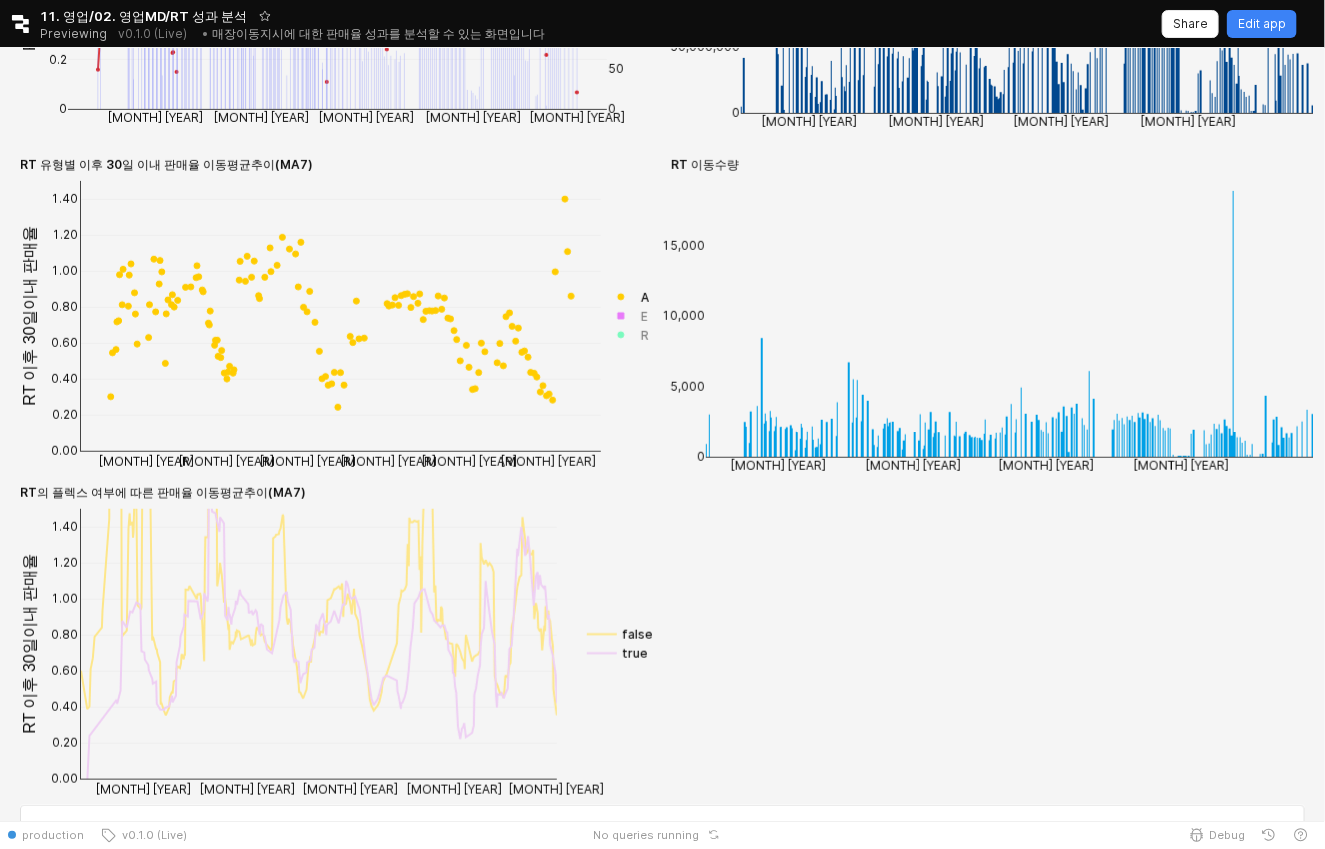 click at bounding box center [625, 297] 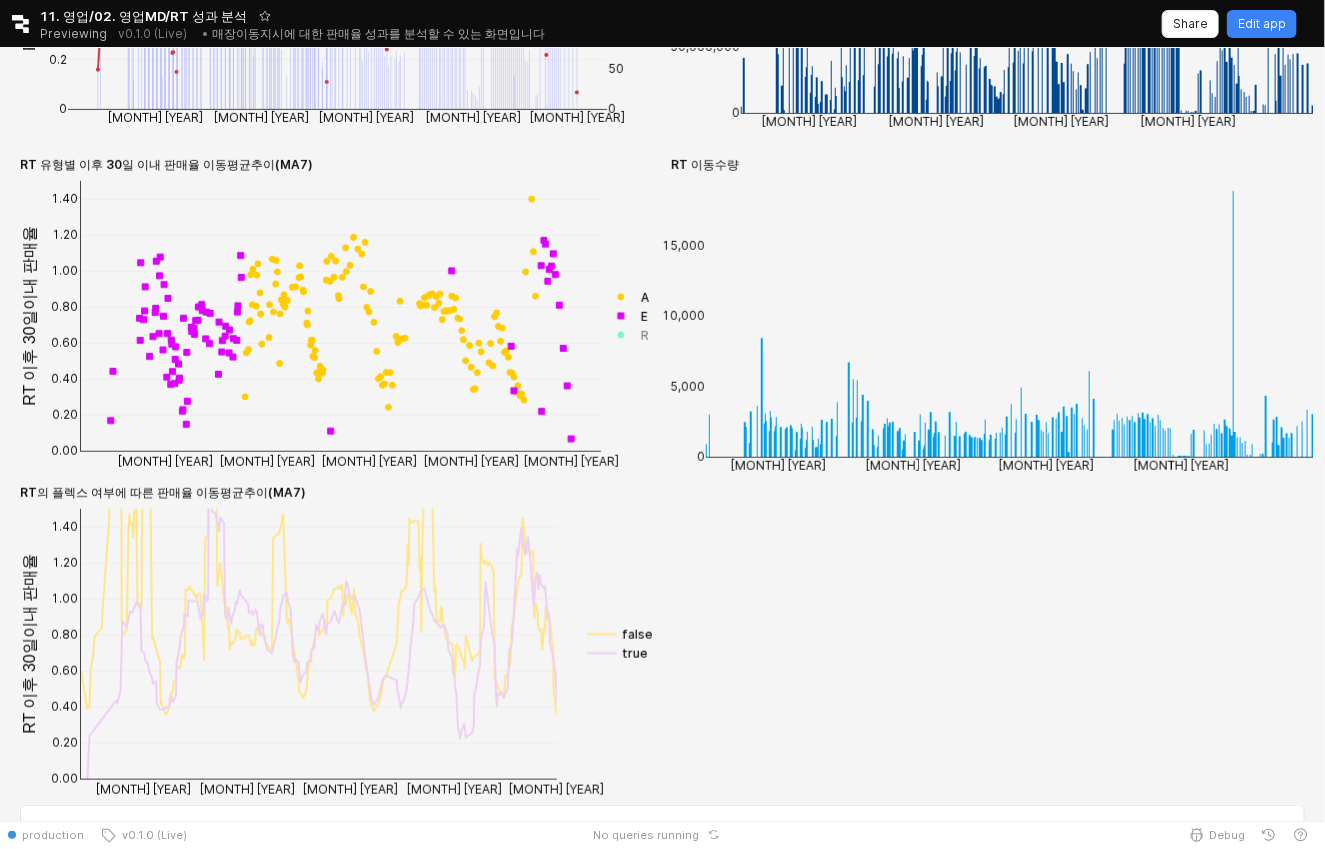 click at bounding box center (625, 297) 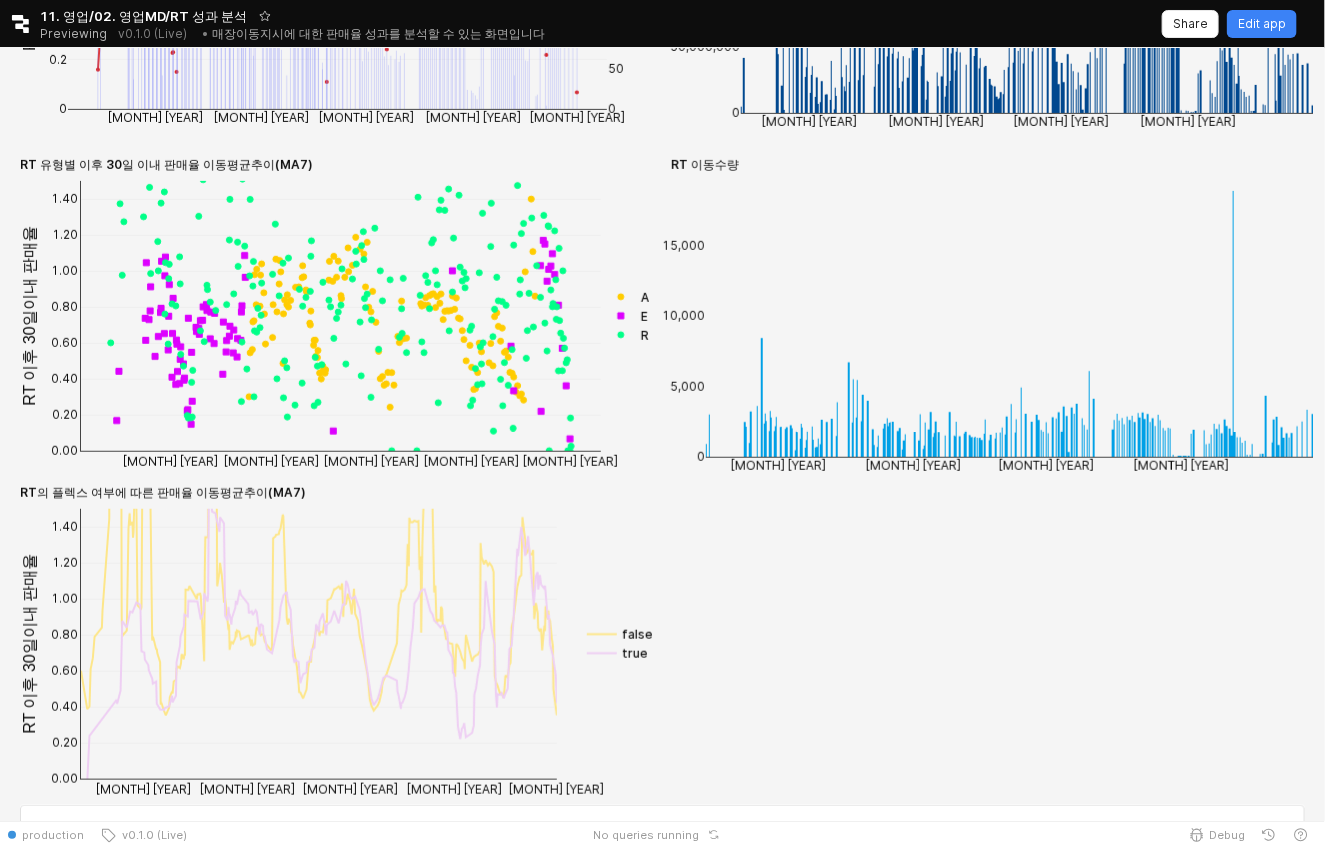 click at bounding box center [625, 297] 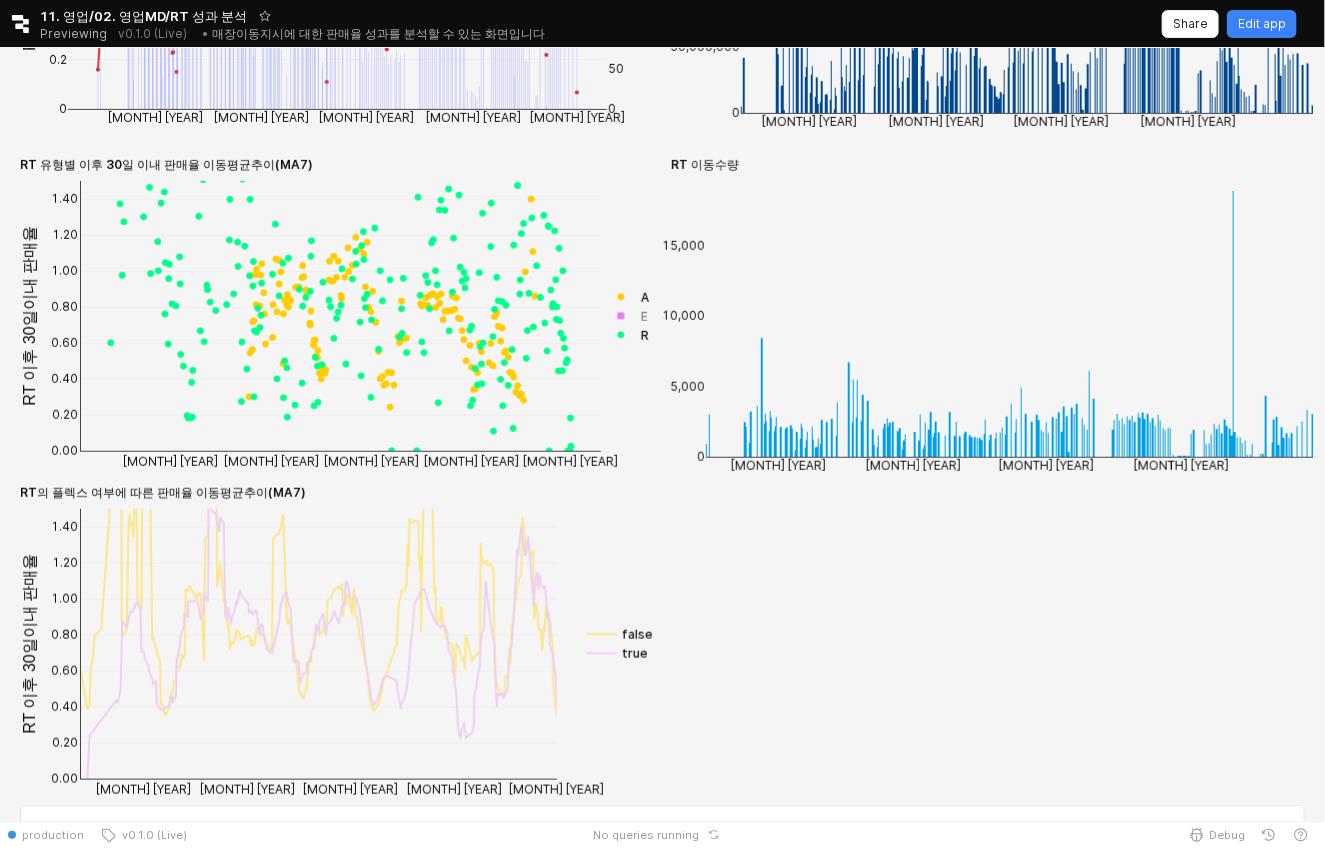 click at bounding box center [625, 297] 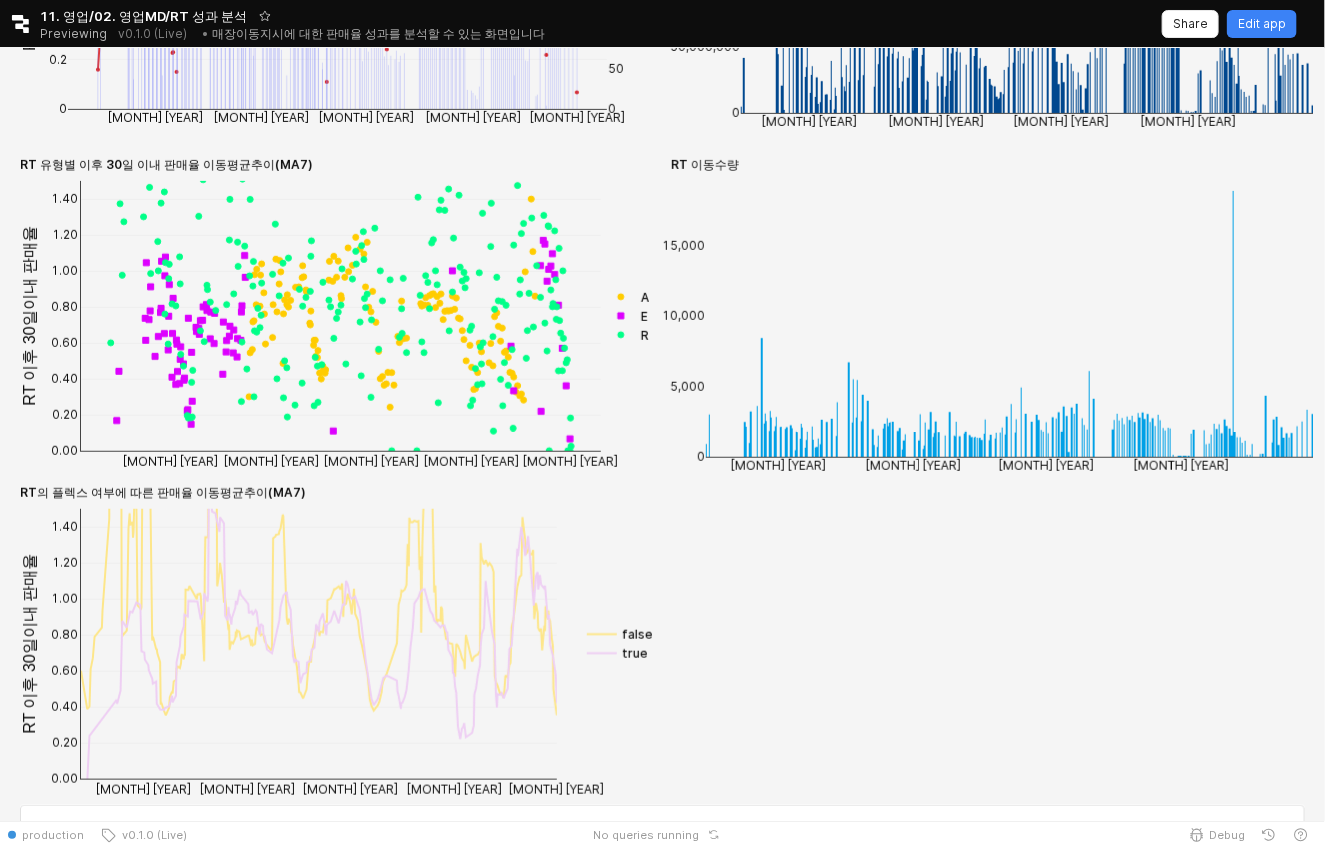 click at bounding box center (625, 297) 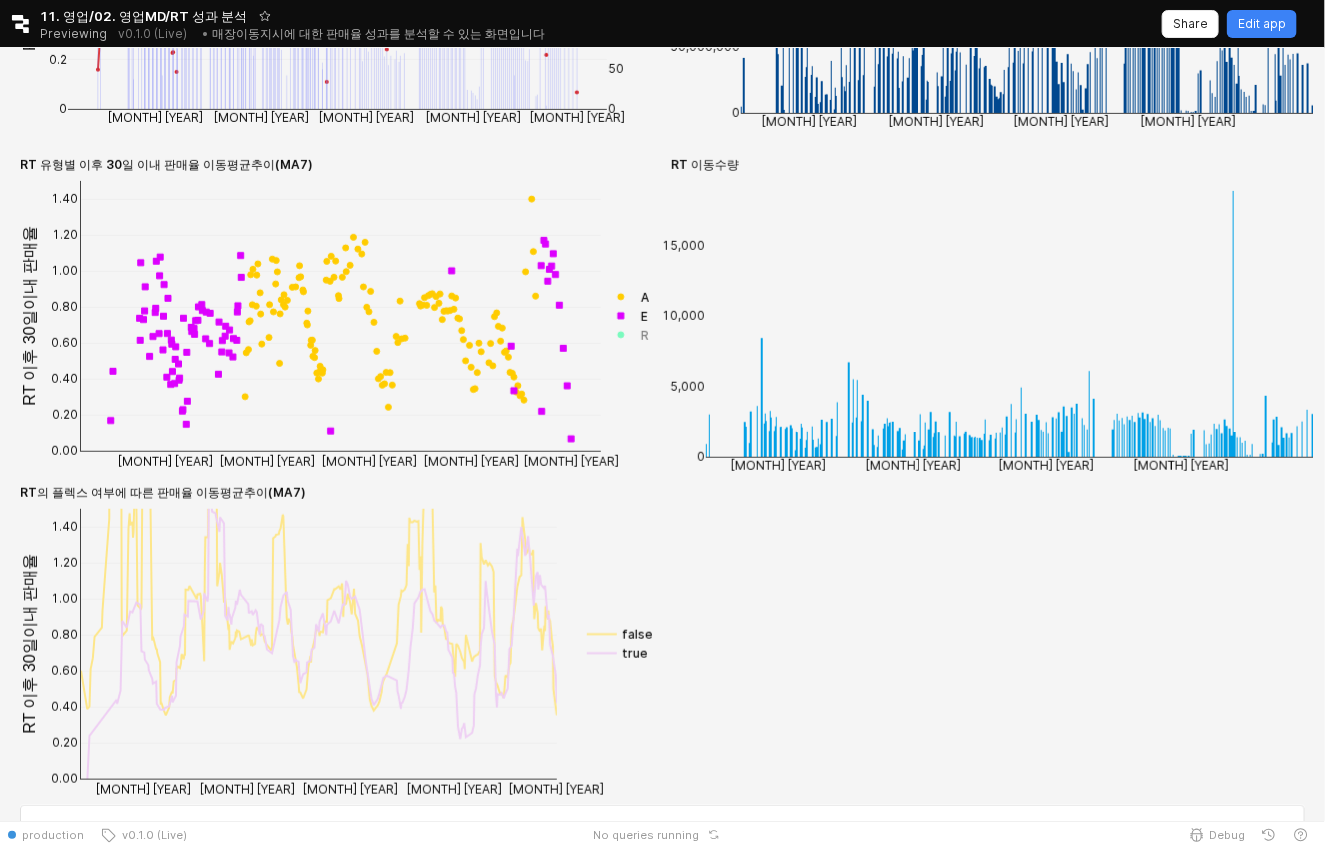 click at bounding box center (625, 297) 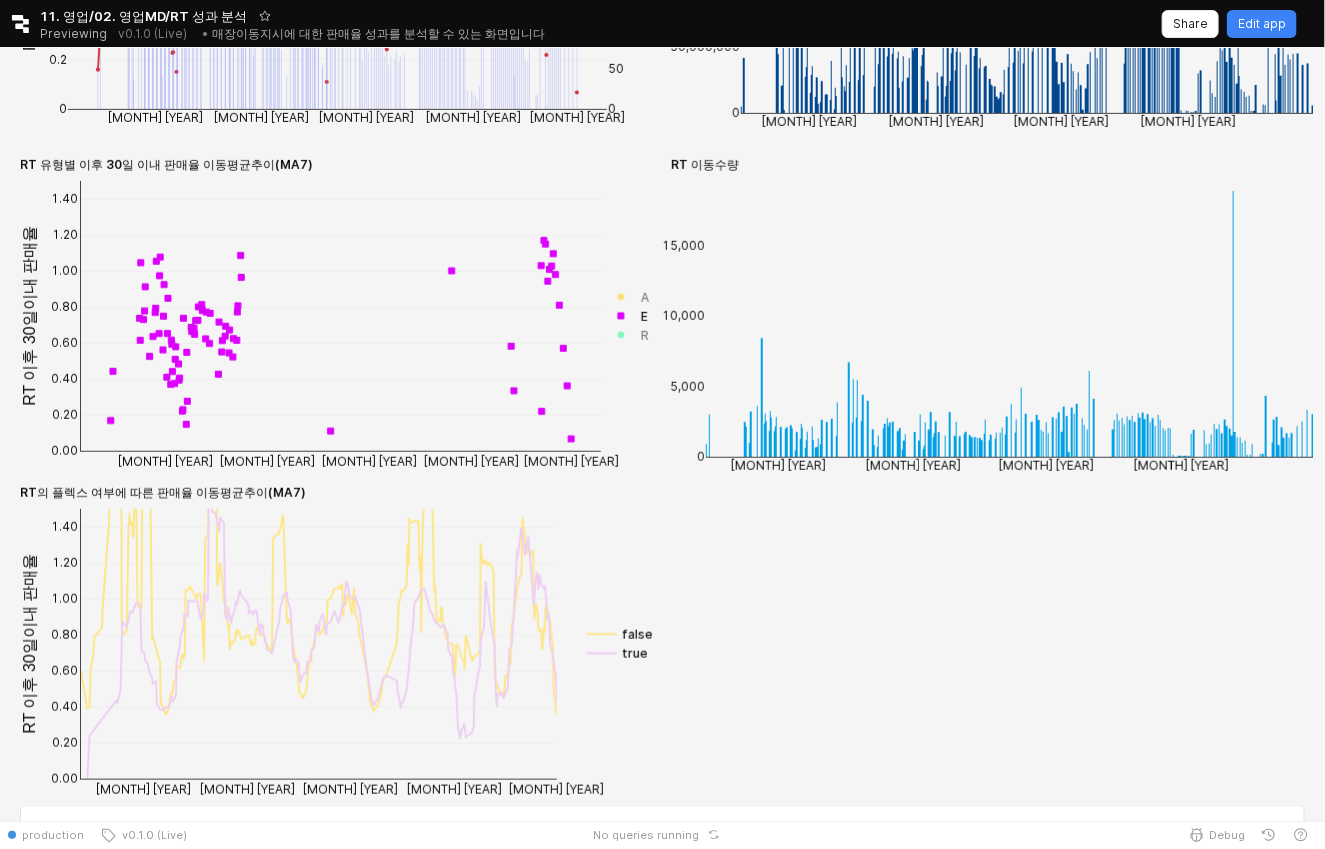 click at bounding box center [625, 297] 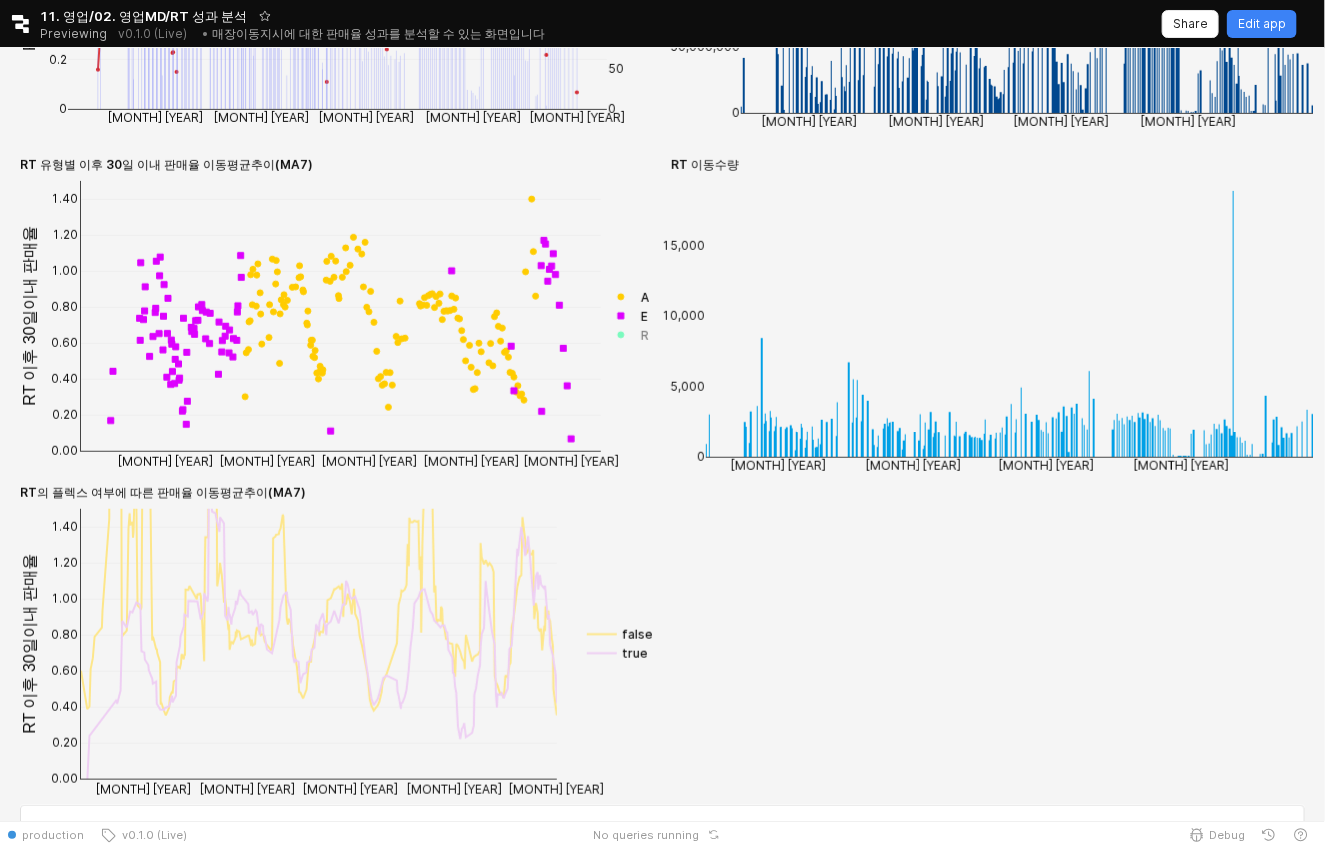 scroll, scrollTop: 424, scrollLeft: 0, axis: vertical 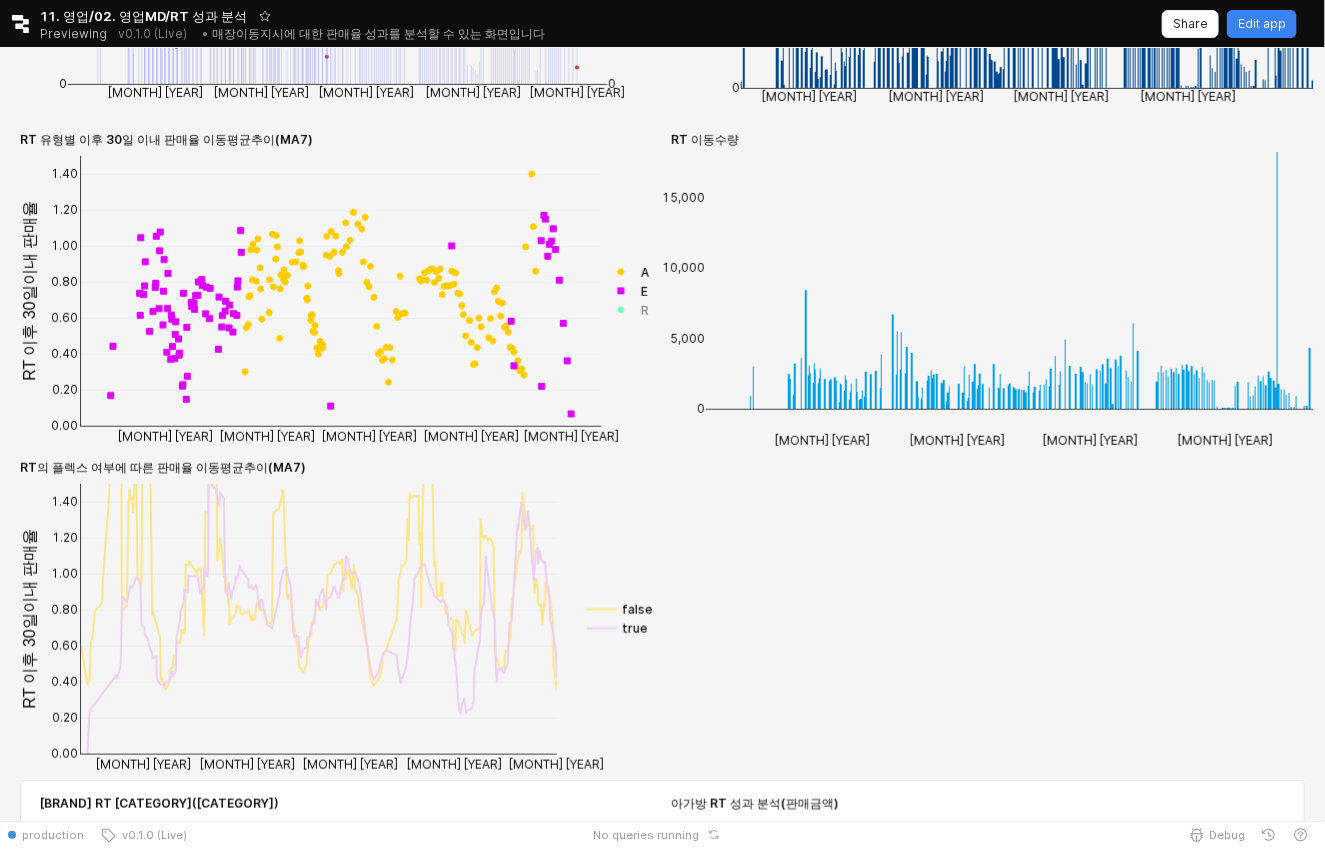 drag, startPoint x: 720, startPoint y: 297, endPoint x: 764, endPoint y: 274, distance: 49.648766 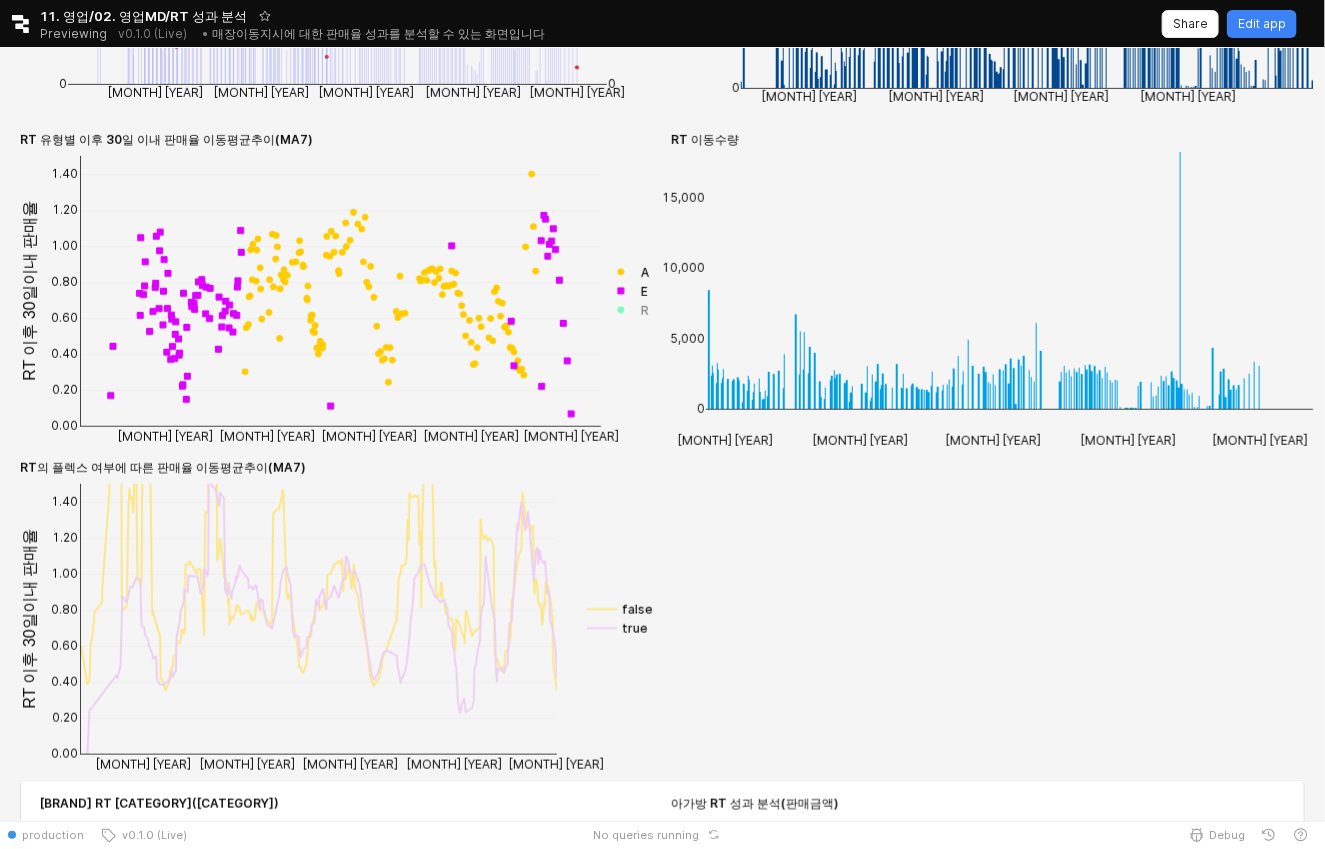 drag, startPoint x: 1015, startPoint y: 324, endPoint x: 859, endPoint y: 324, distance: 156 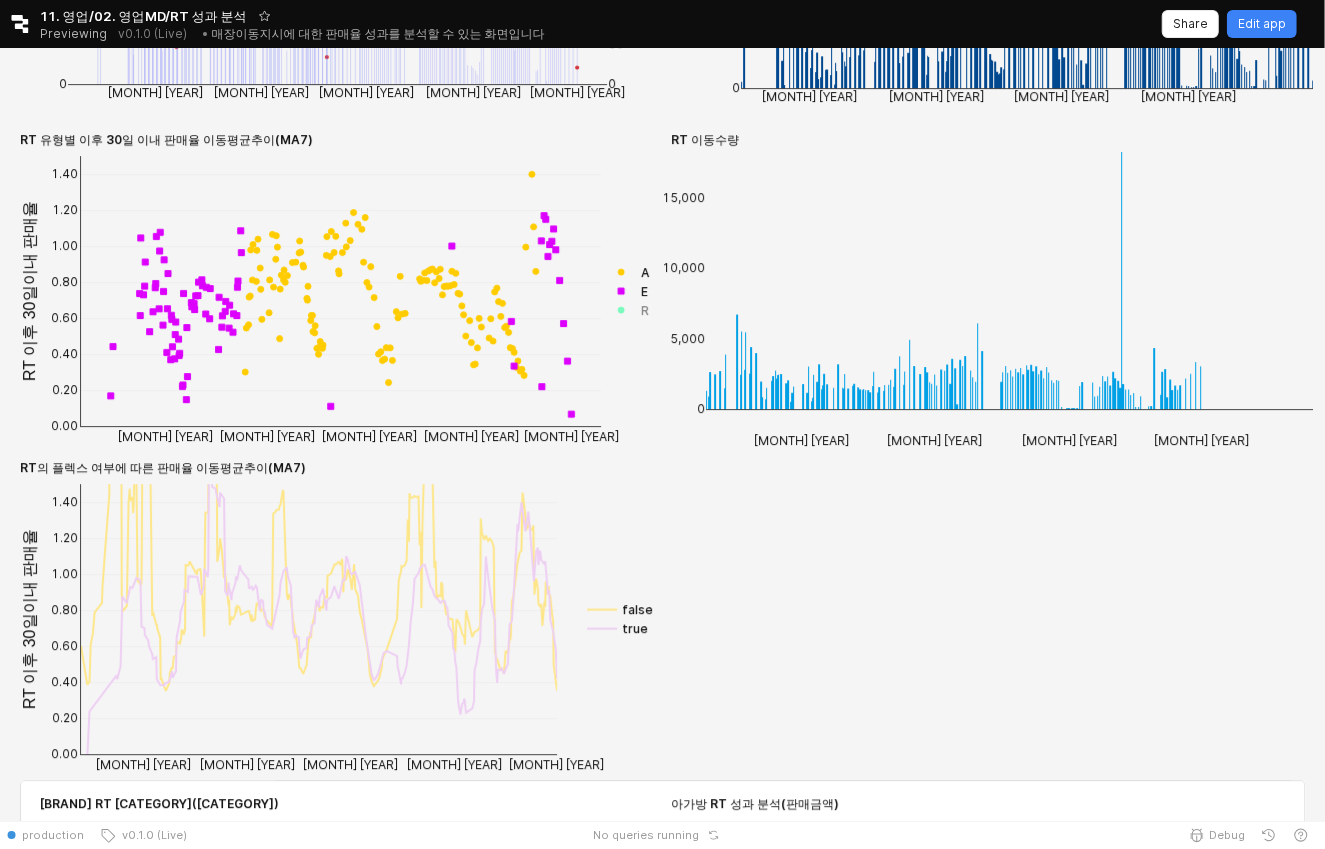scroll, scrollTop: 0, scrollLeft: 0, axis: both 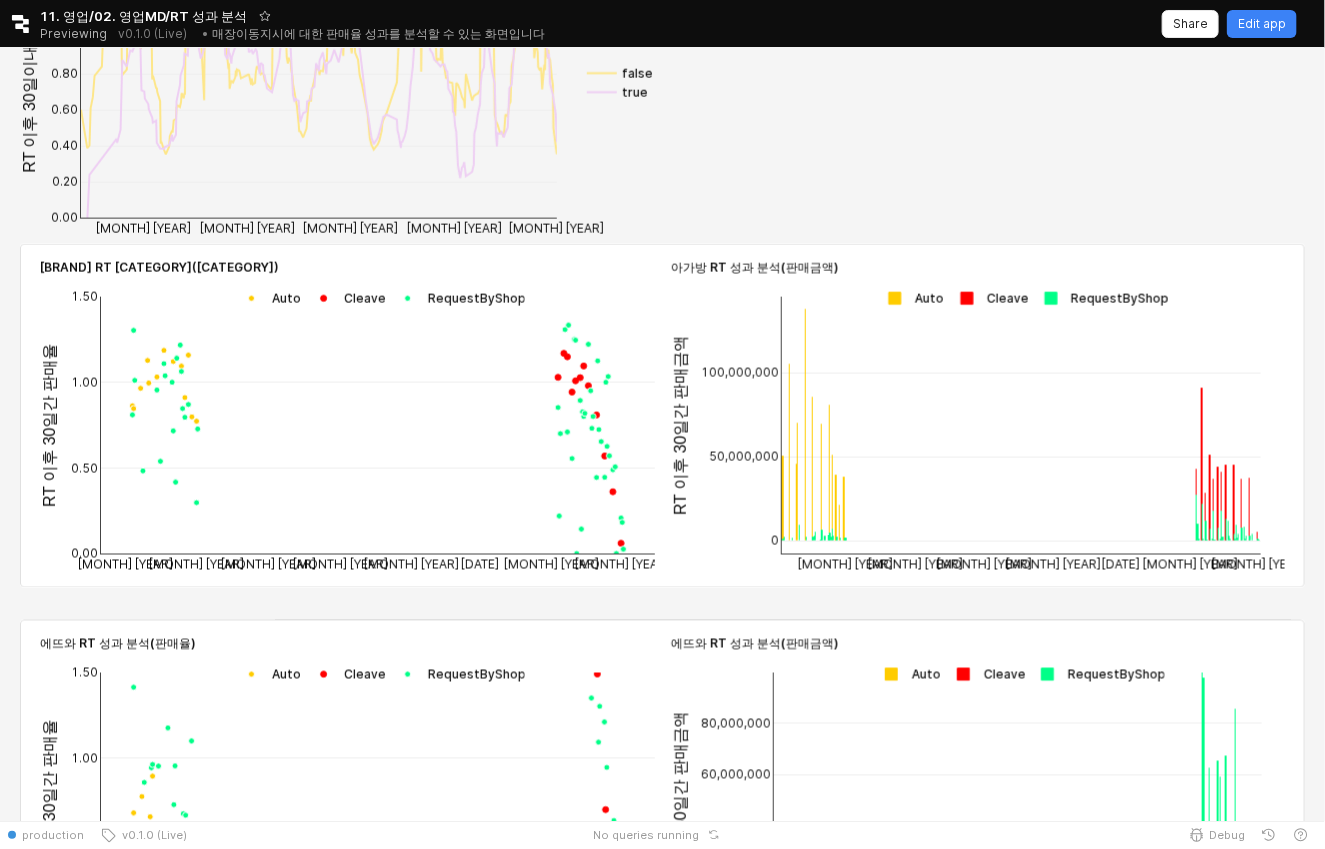 click at bounding box center [267, 298] 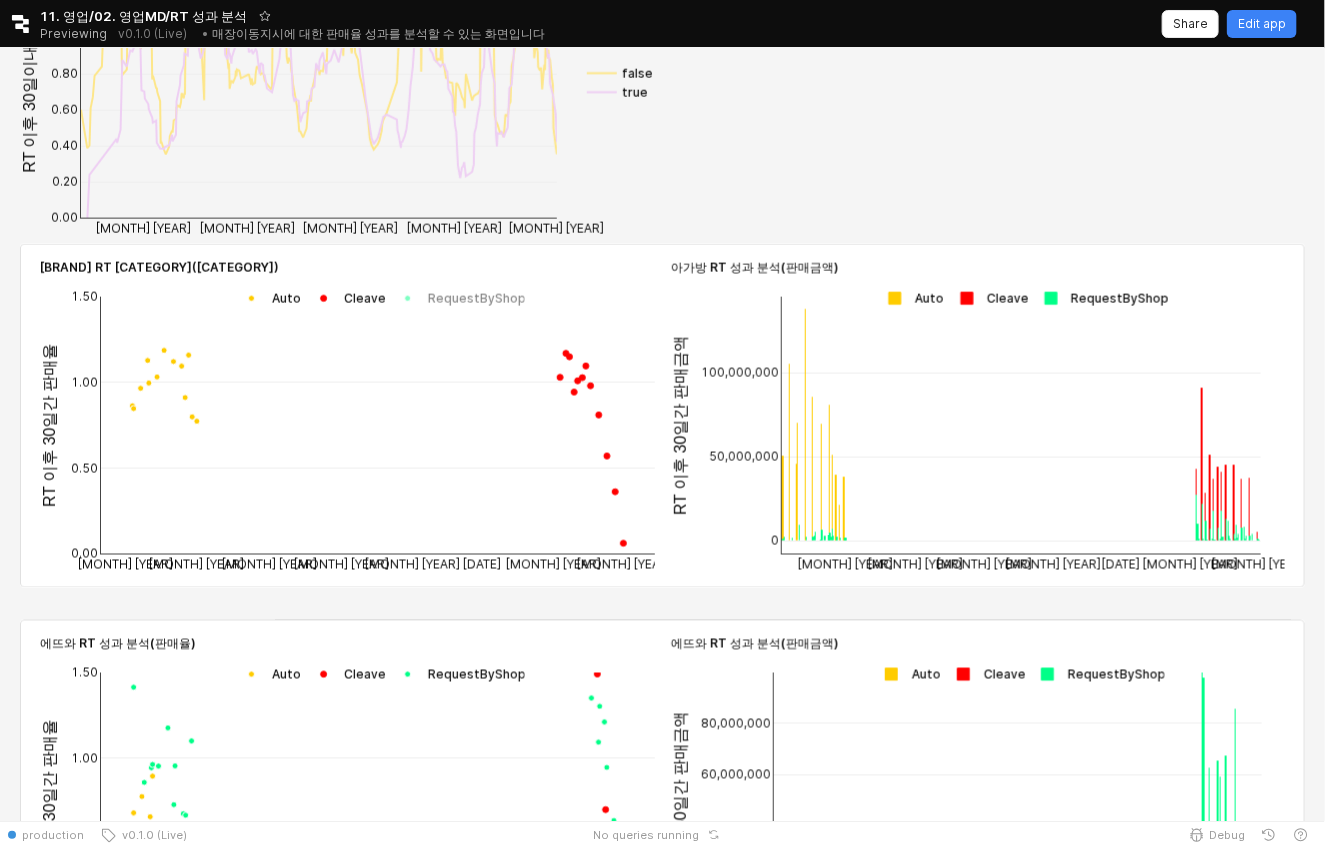 click at bounding box center [910, 298] 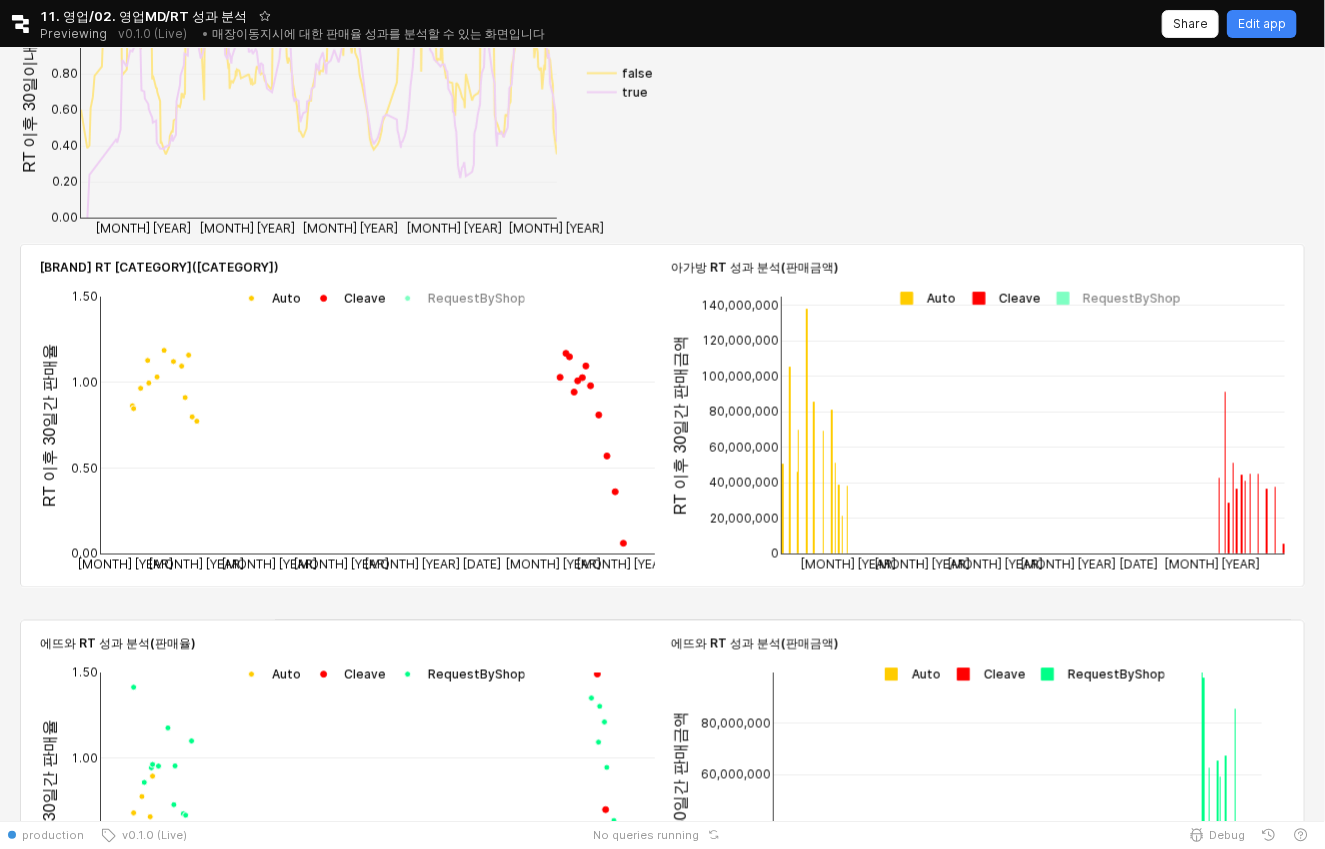 click at bounding box center [922, 298] 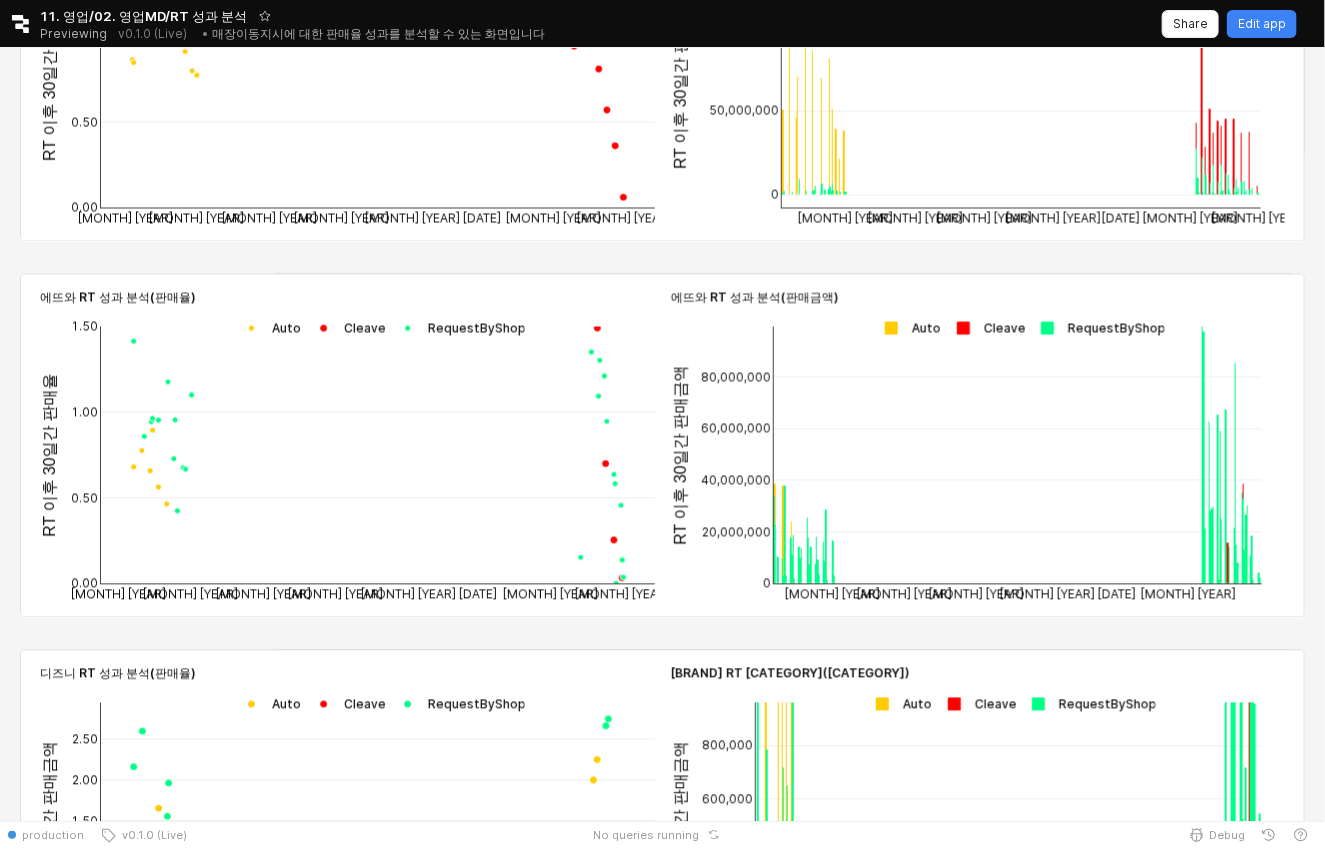 scroll, scrollTop: 1344, scrollLeft: 0, axis: vertical 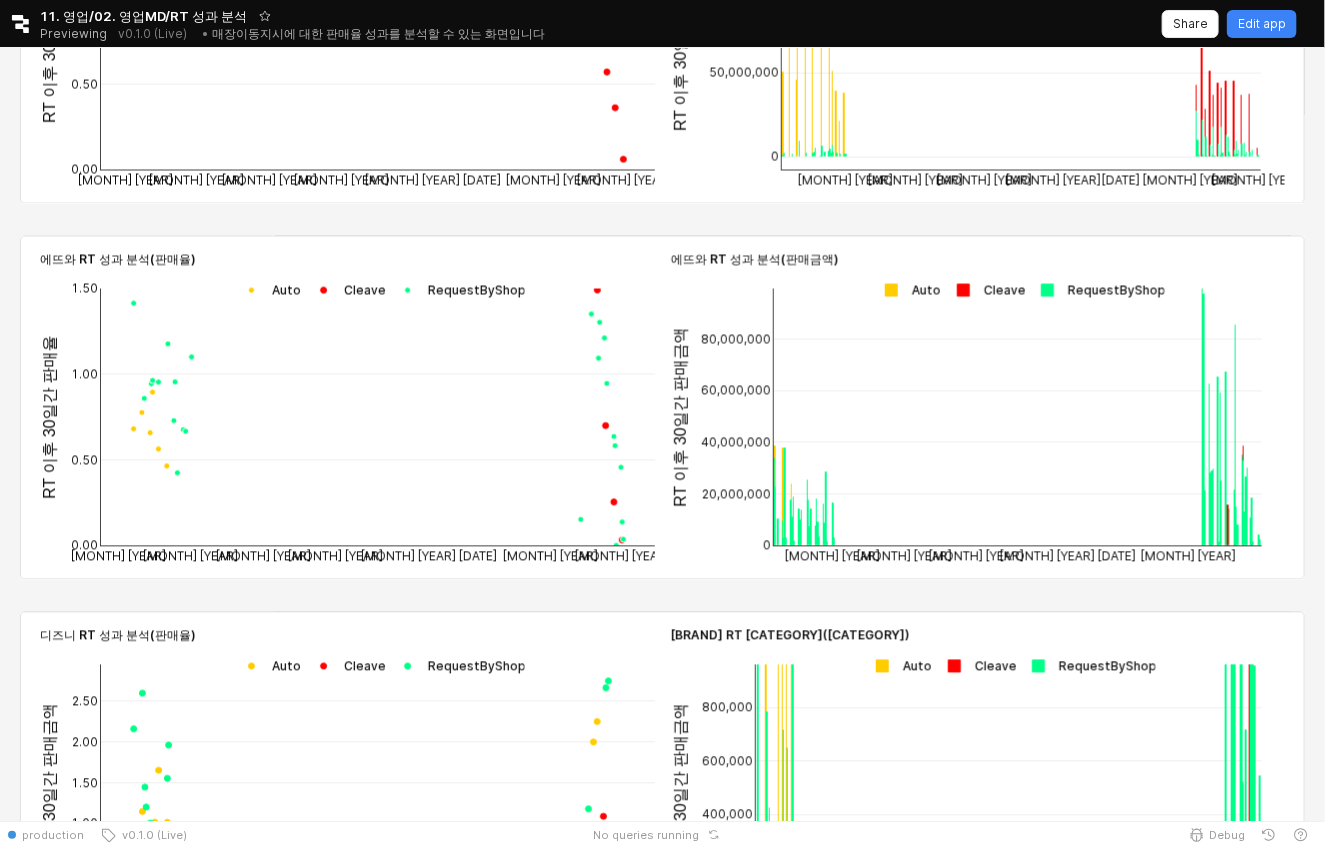 click at bounding box center [907, 290] 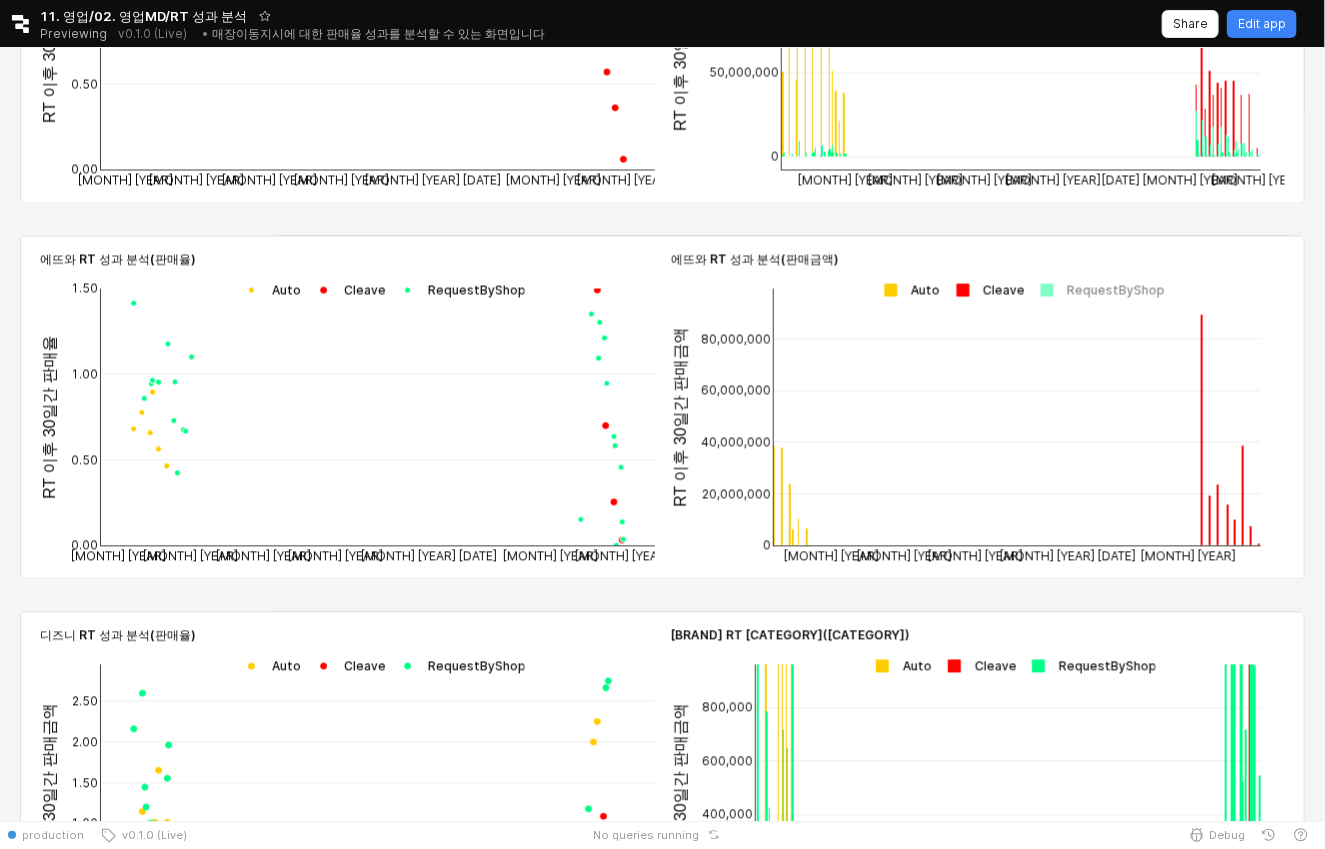 click at bounding box center (906, 290) 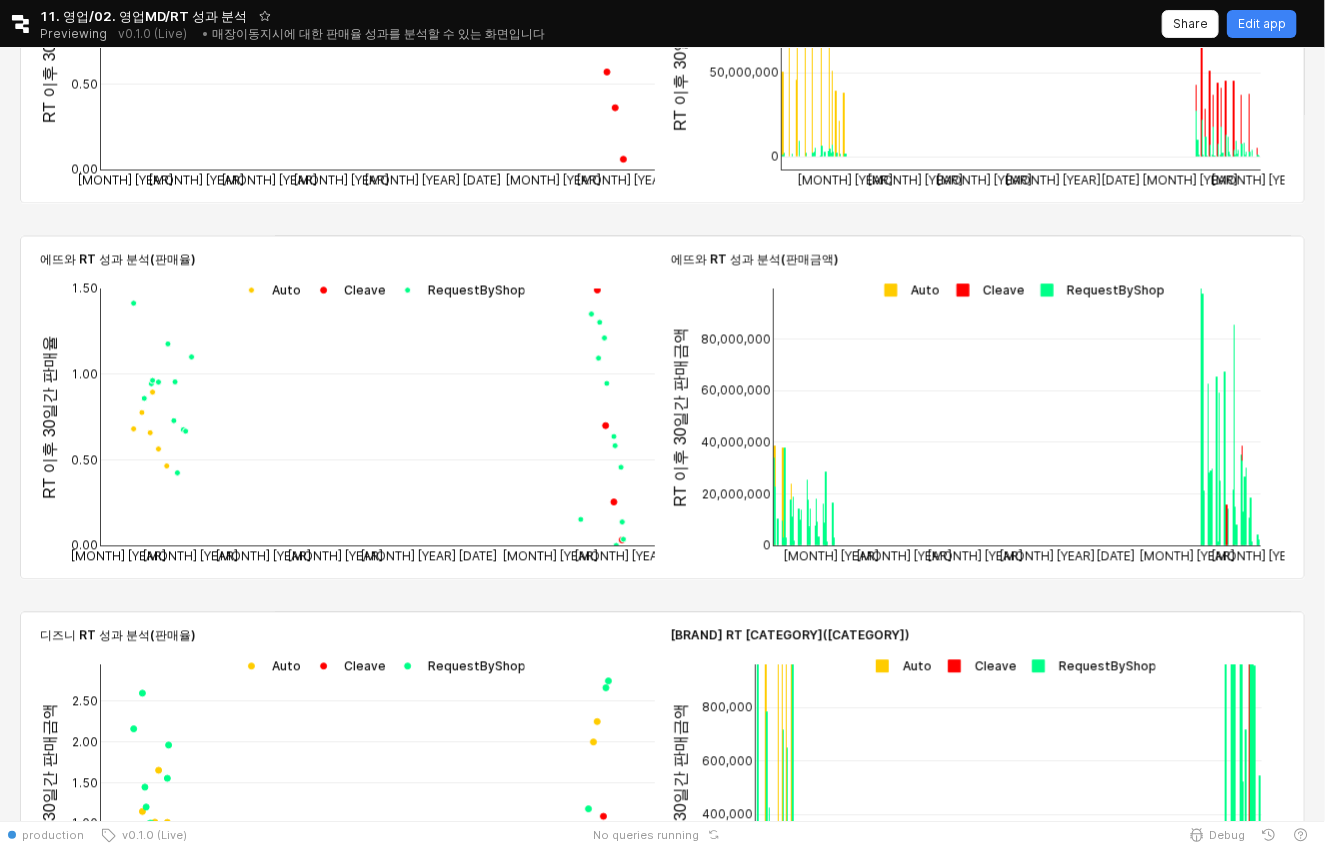 click at bounding box center [906, 290] 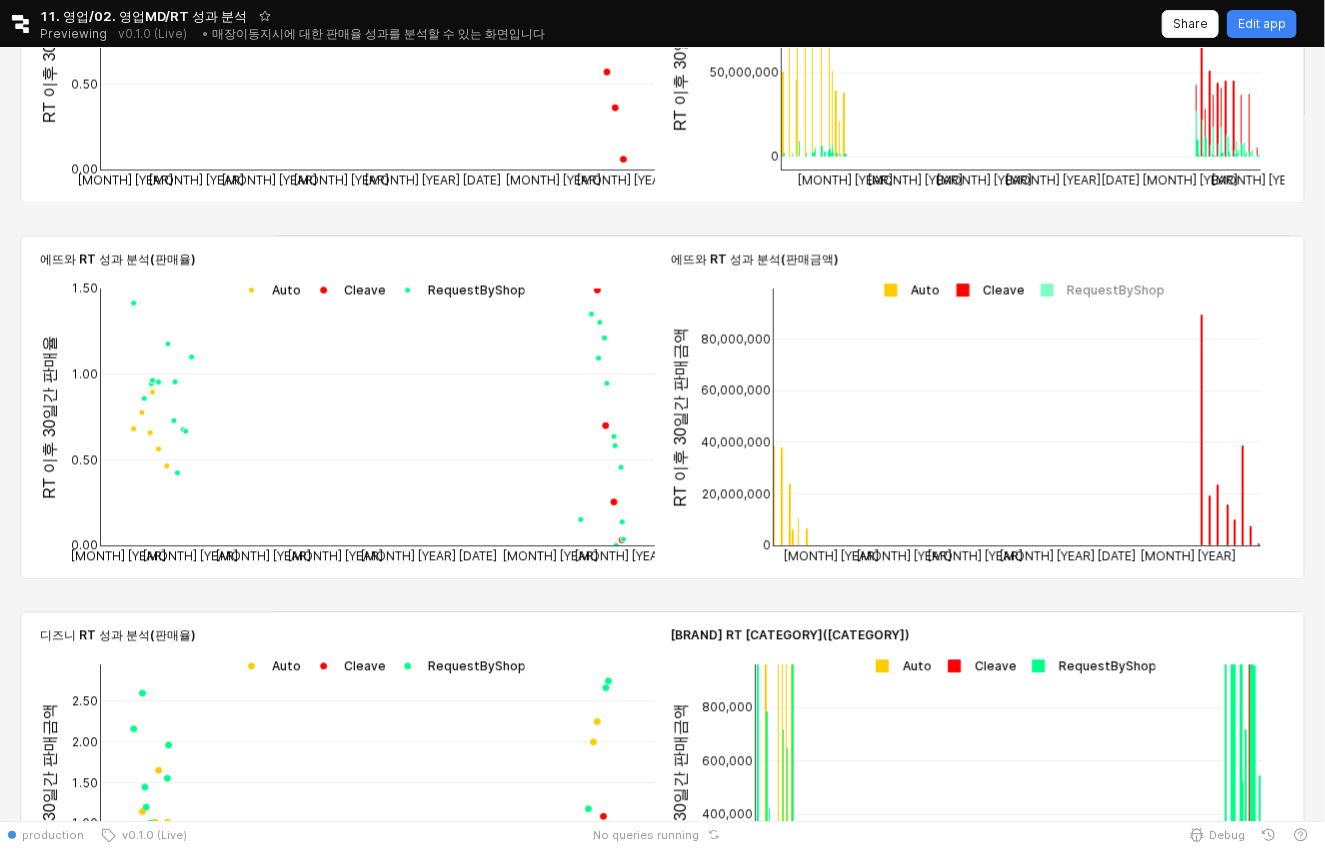 click at bounding box center [906, 290] 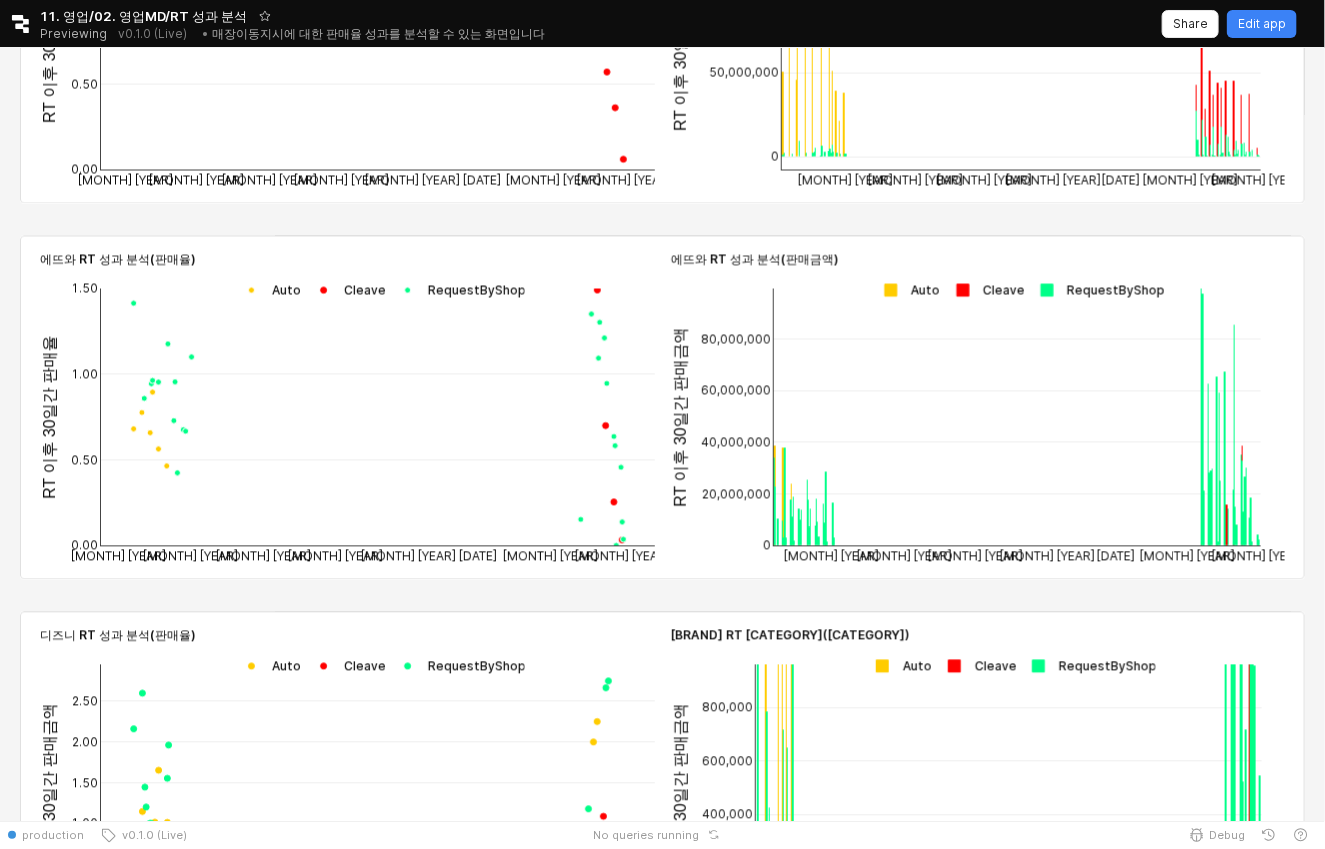 click at bounding box center (906, 290) 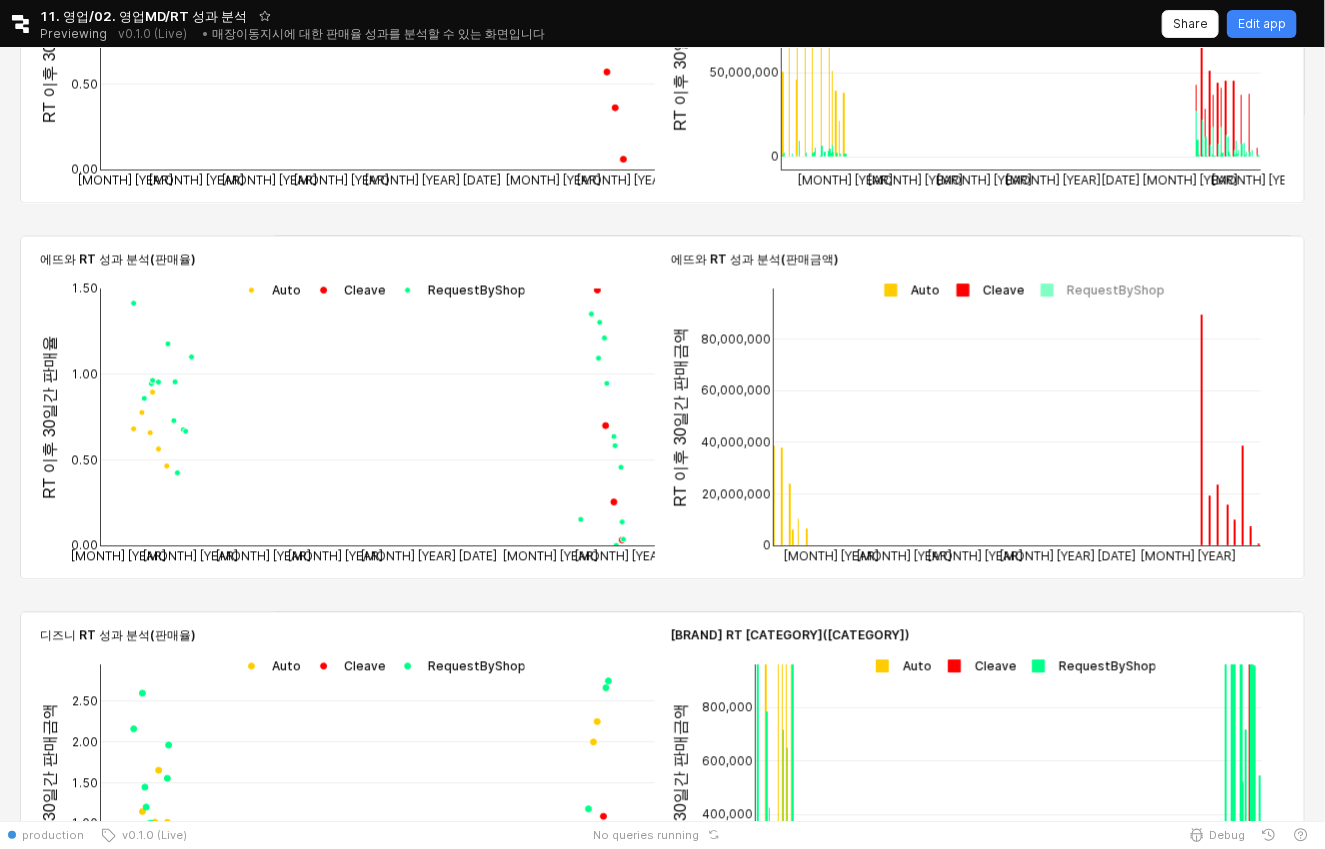 click at bounding box center (906, 290) 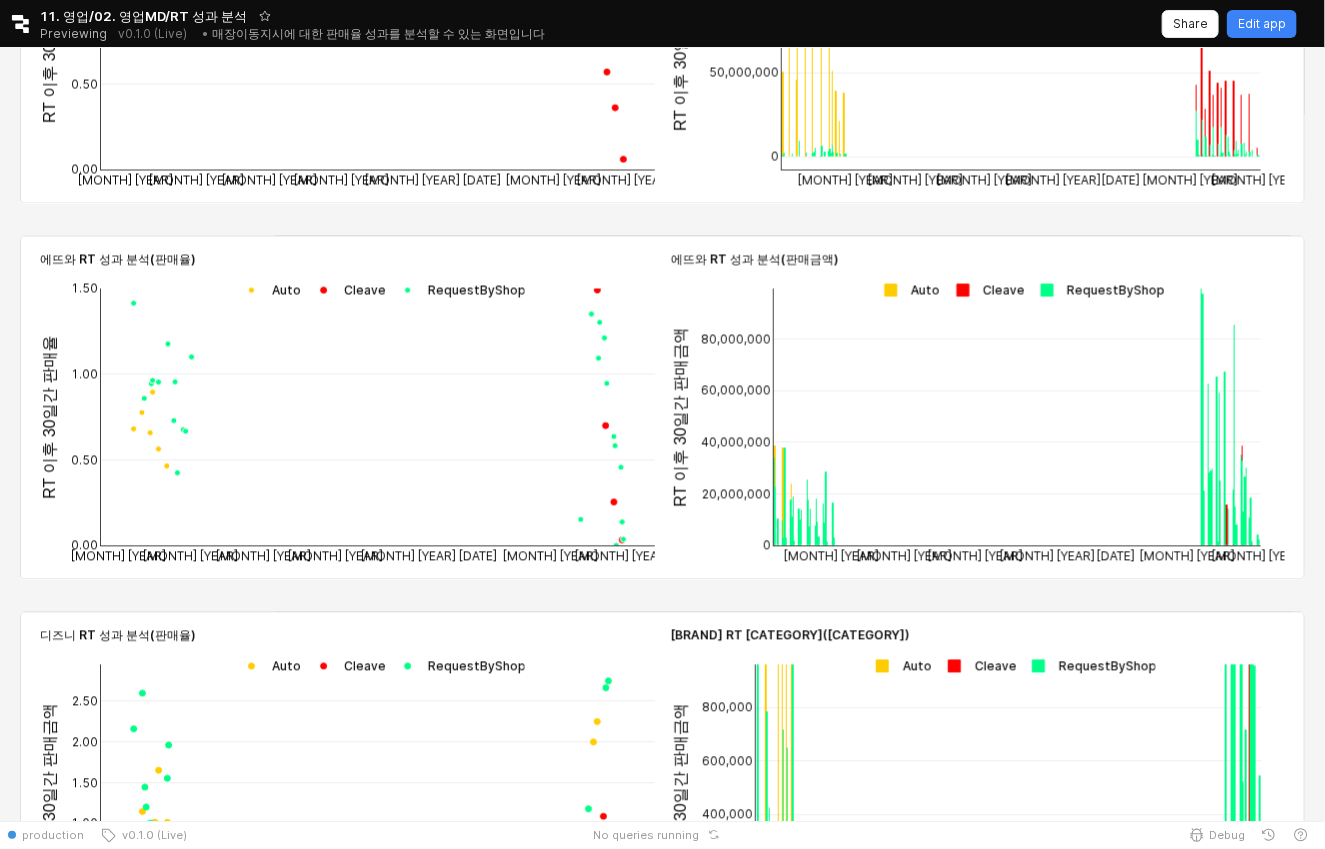 click at bounding box center [906, 290] 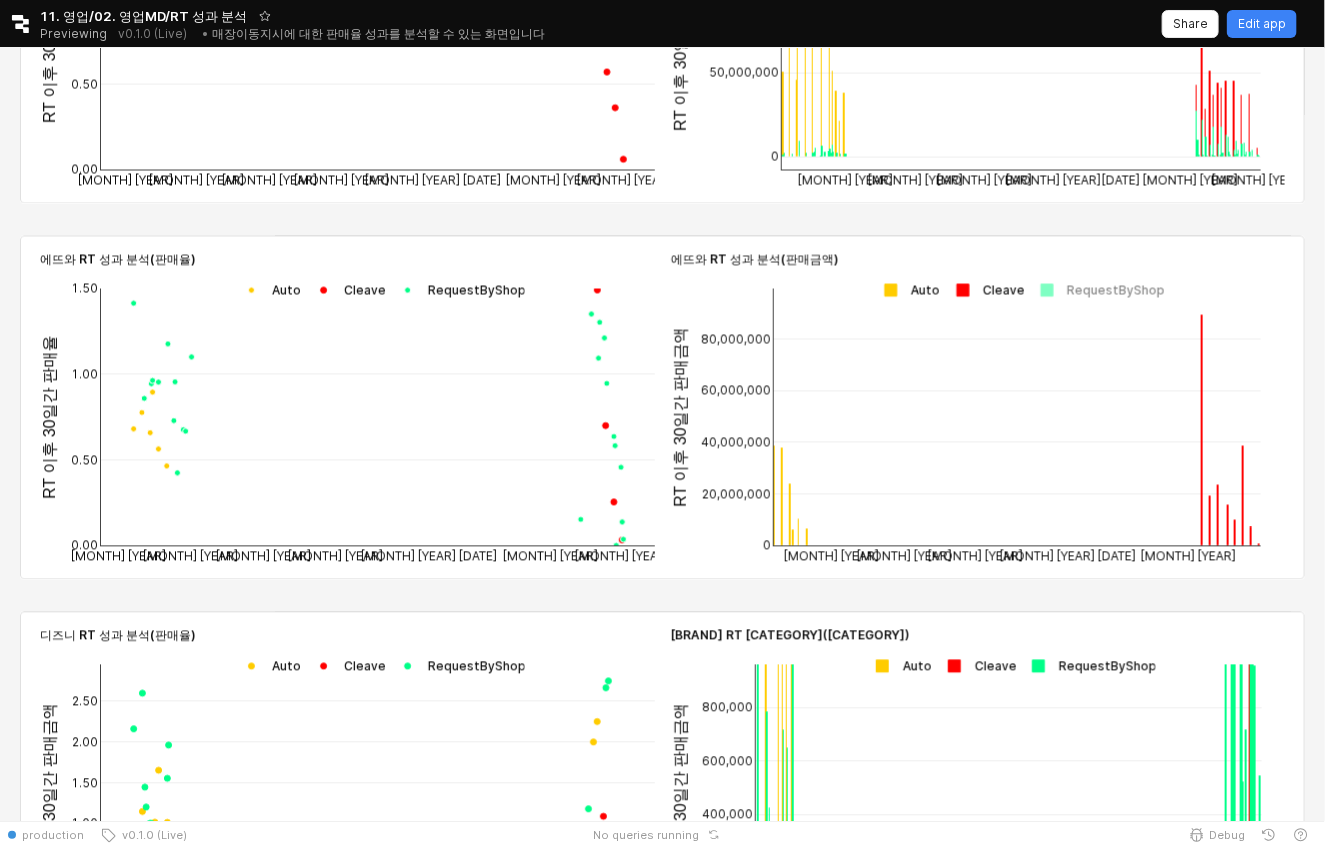 click at bounding box center (906, 290) 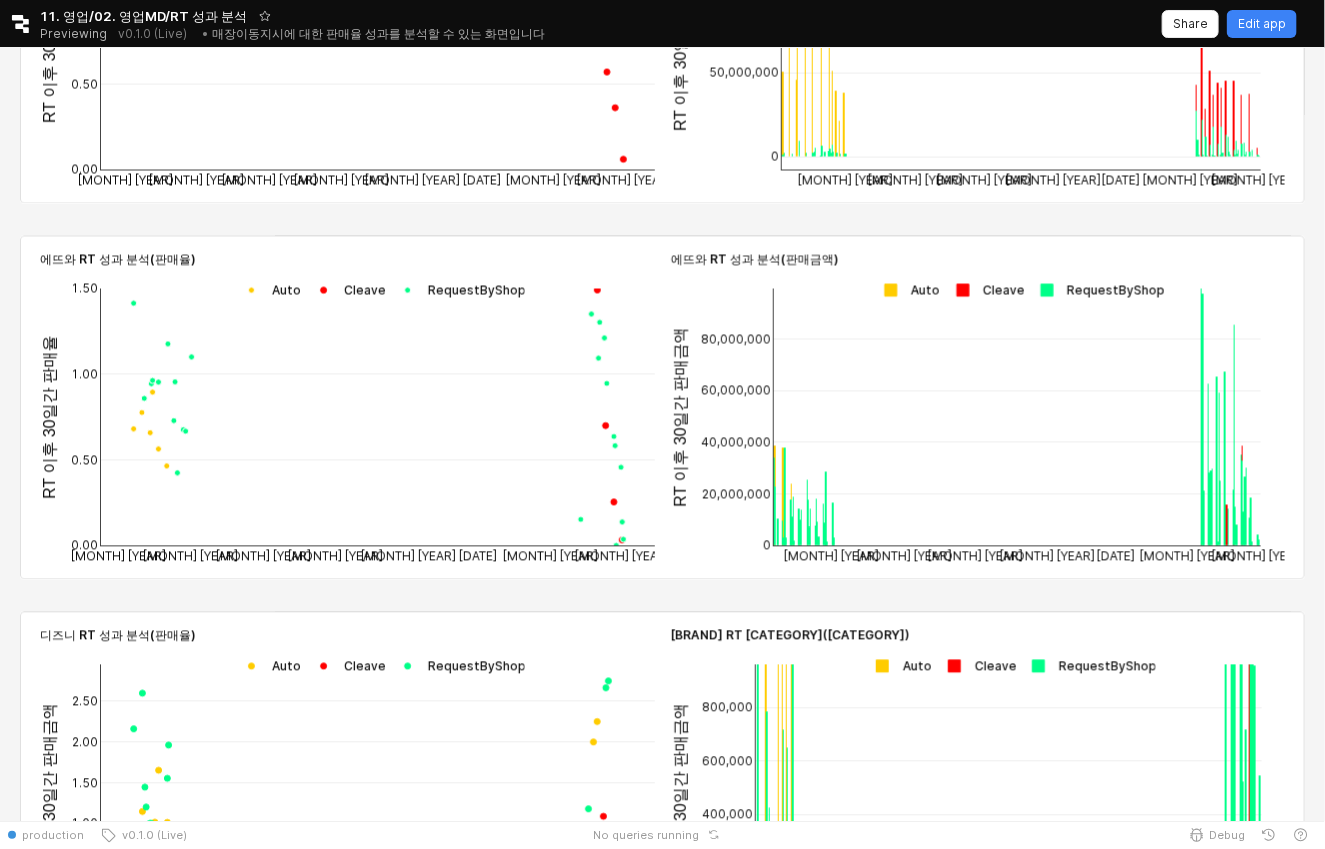 click at bounding box center (906, 290) 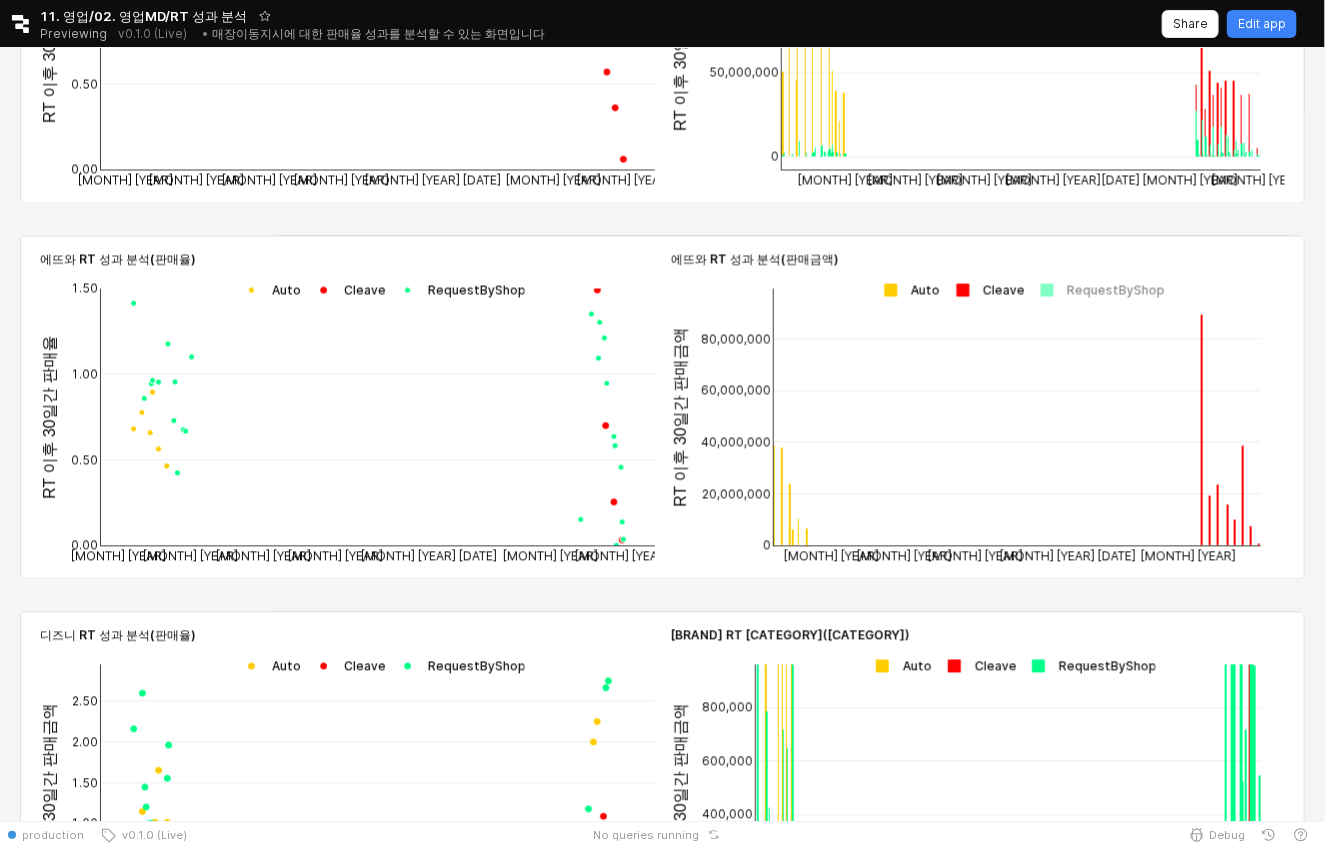 click at bounding box center [906, 290] 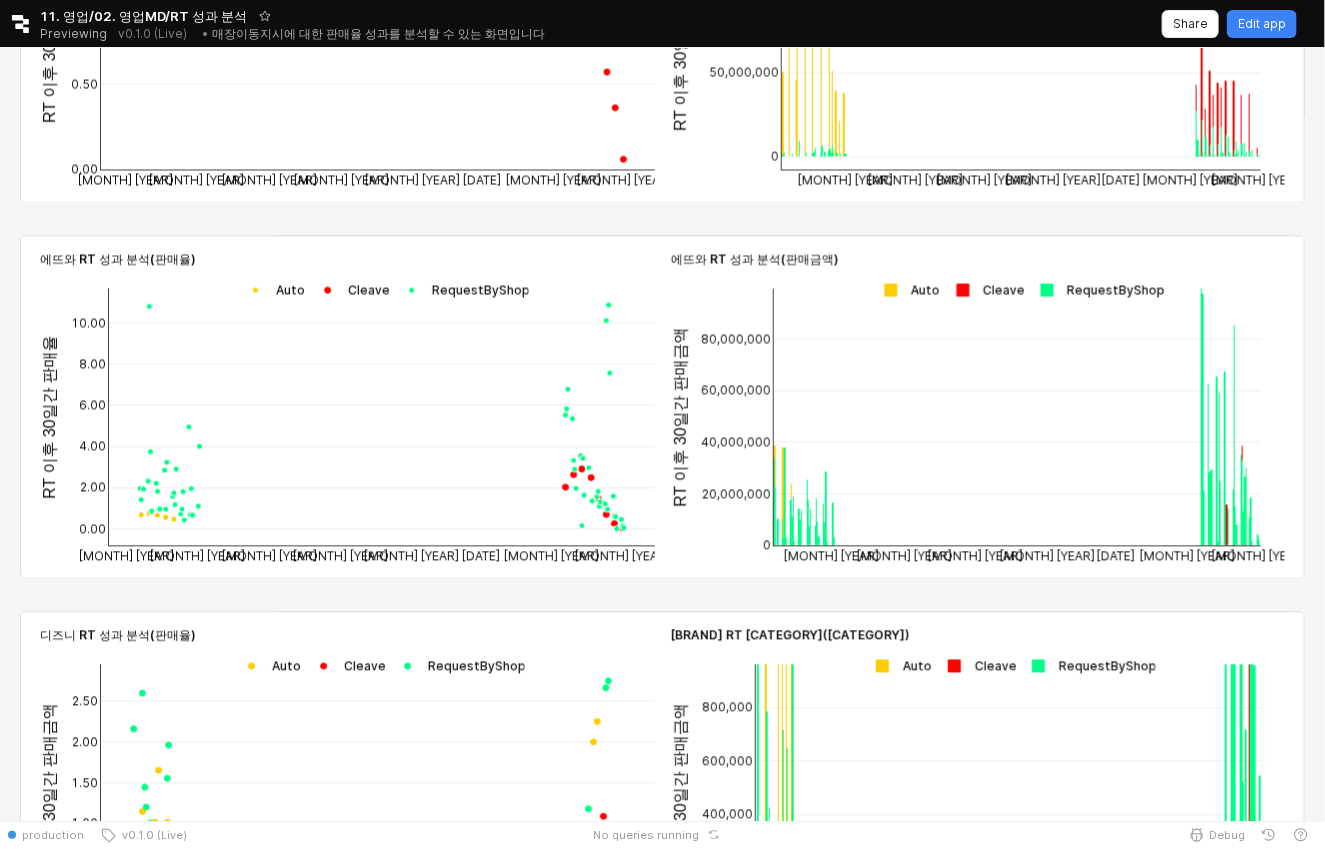 click at bounding box center [271, 290] 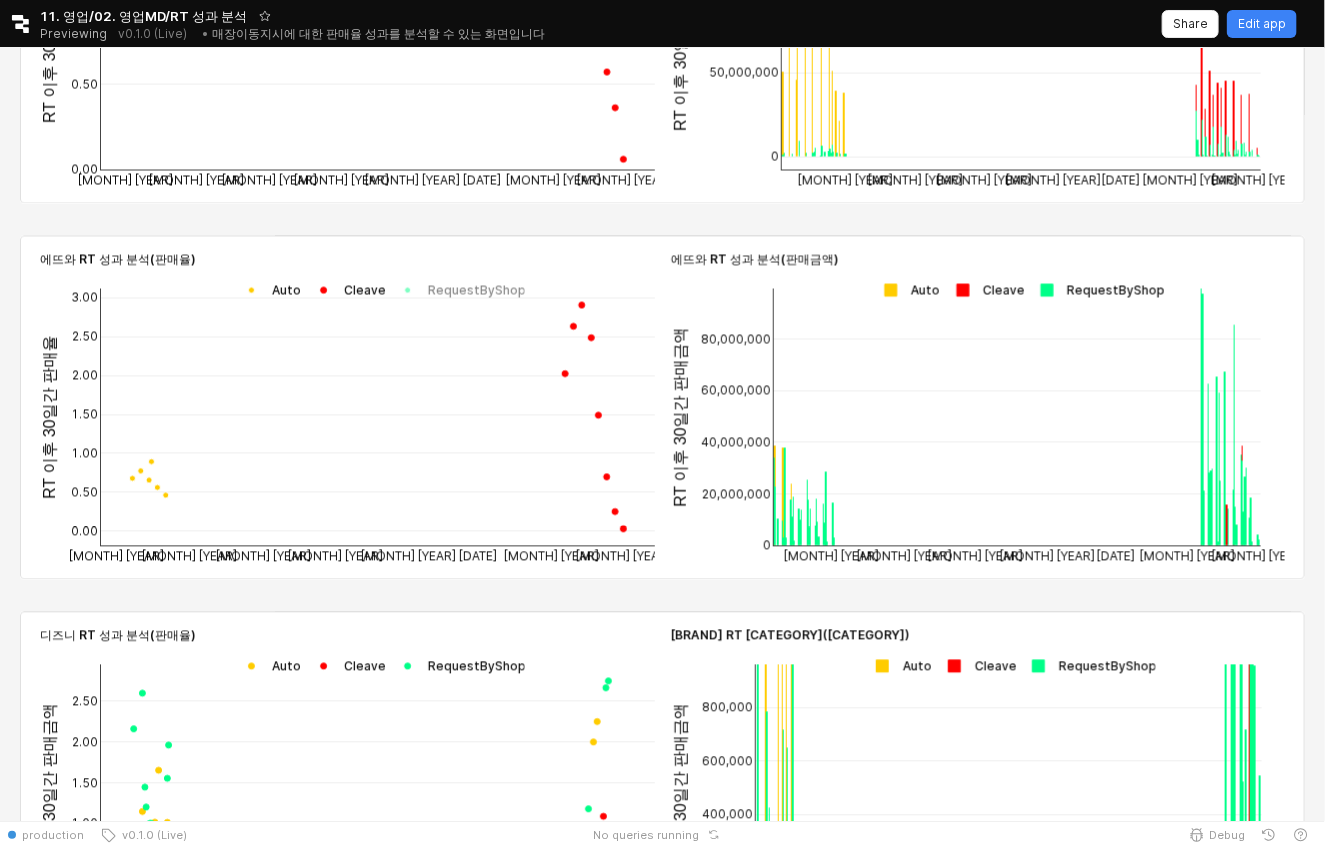 click at bounding box center [267, 290] 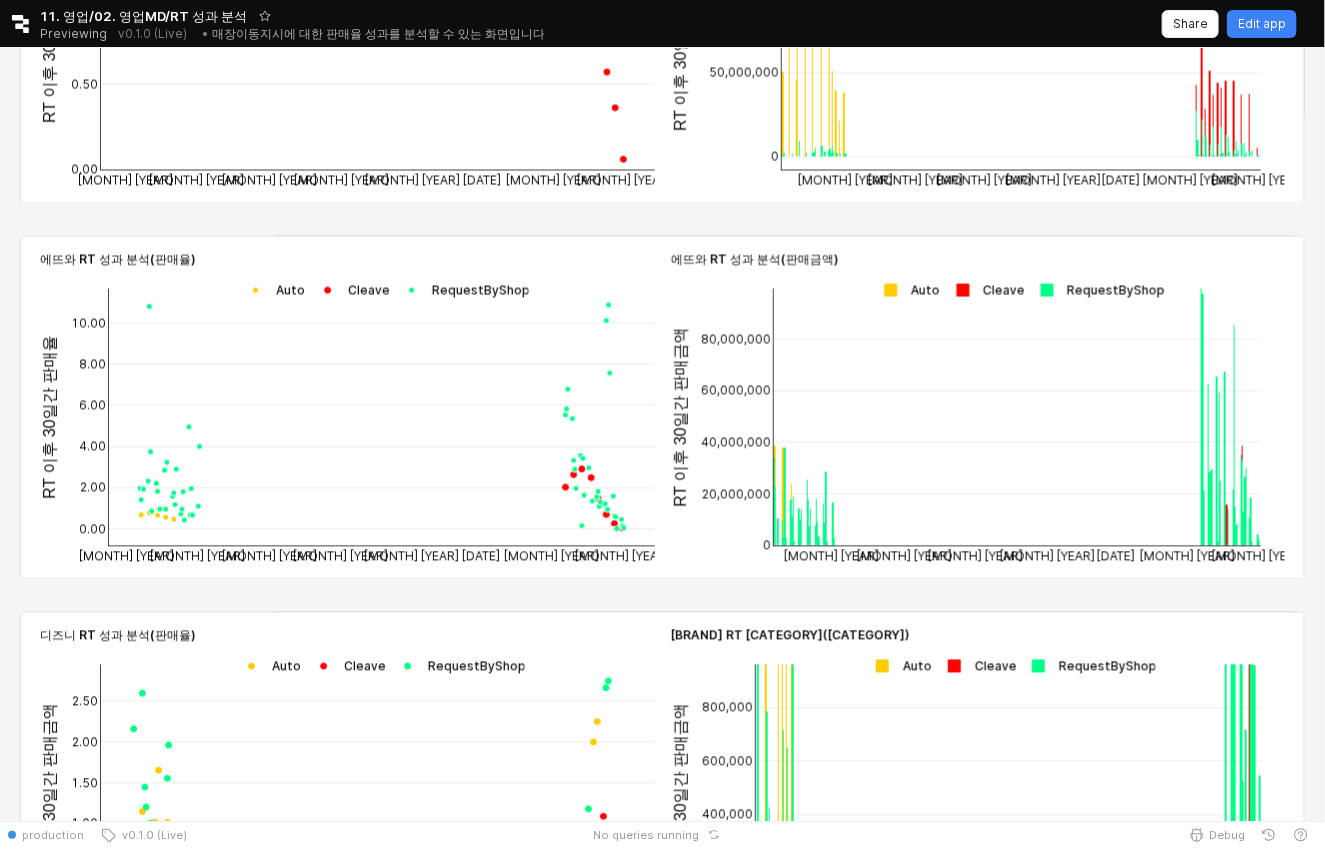 click at bounding box center [271, 290] 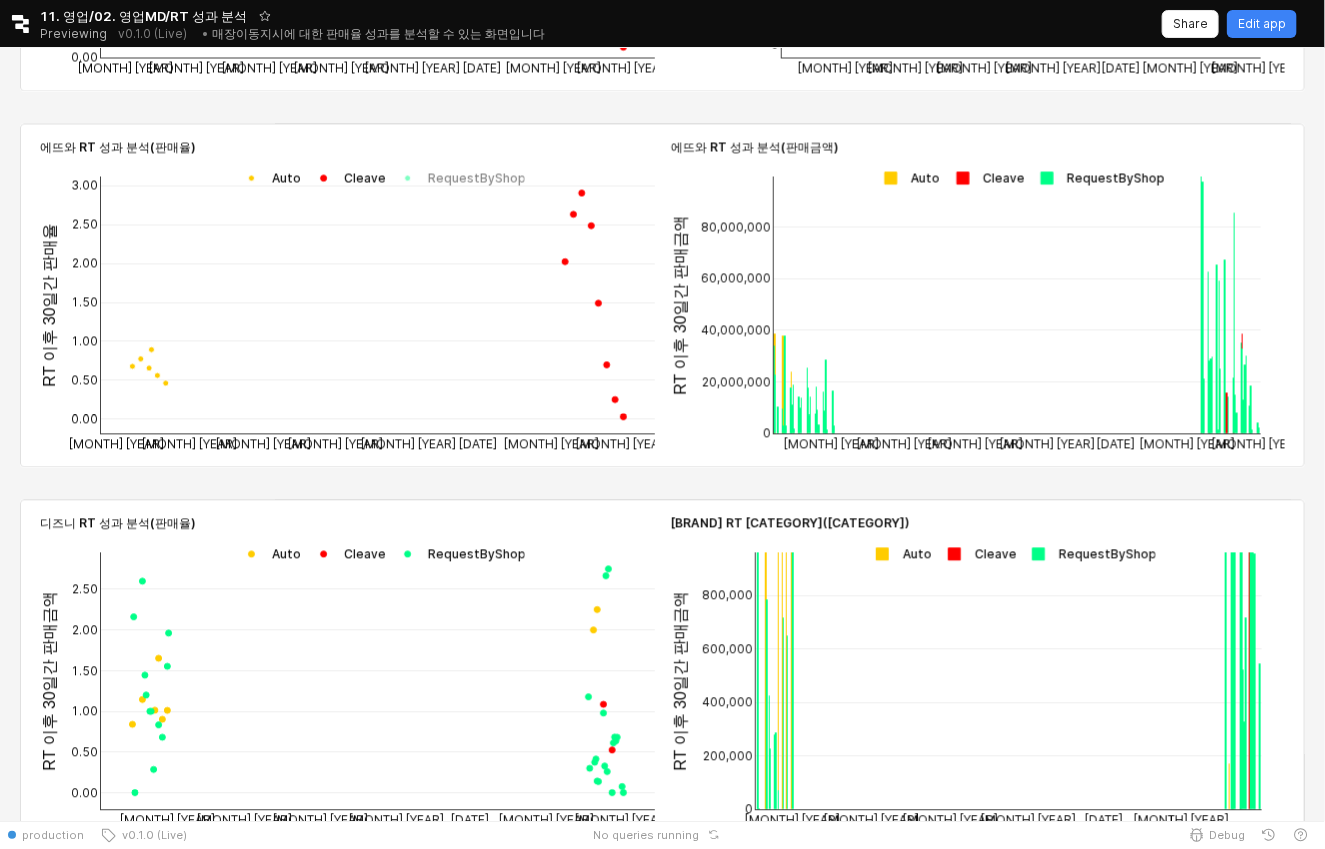 scroll, scrollTop: 1550, scrollLeft: 0, axis: vertical 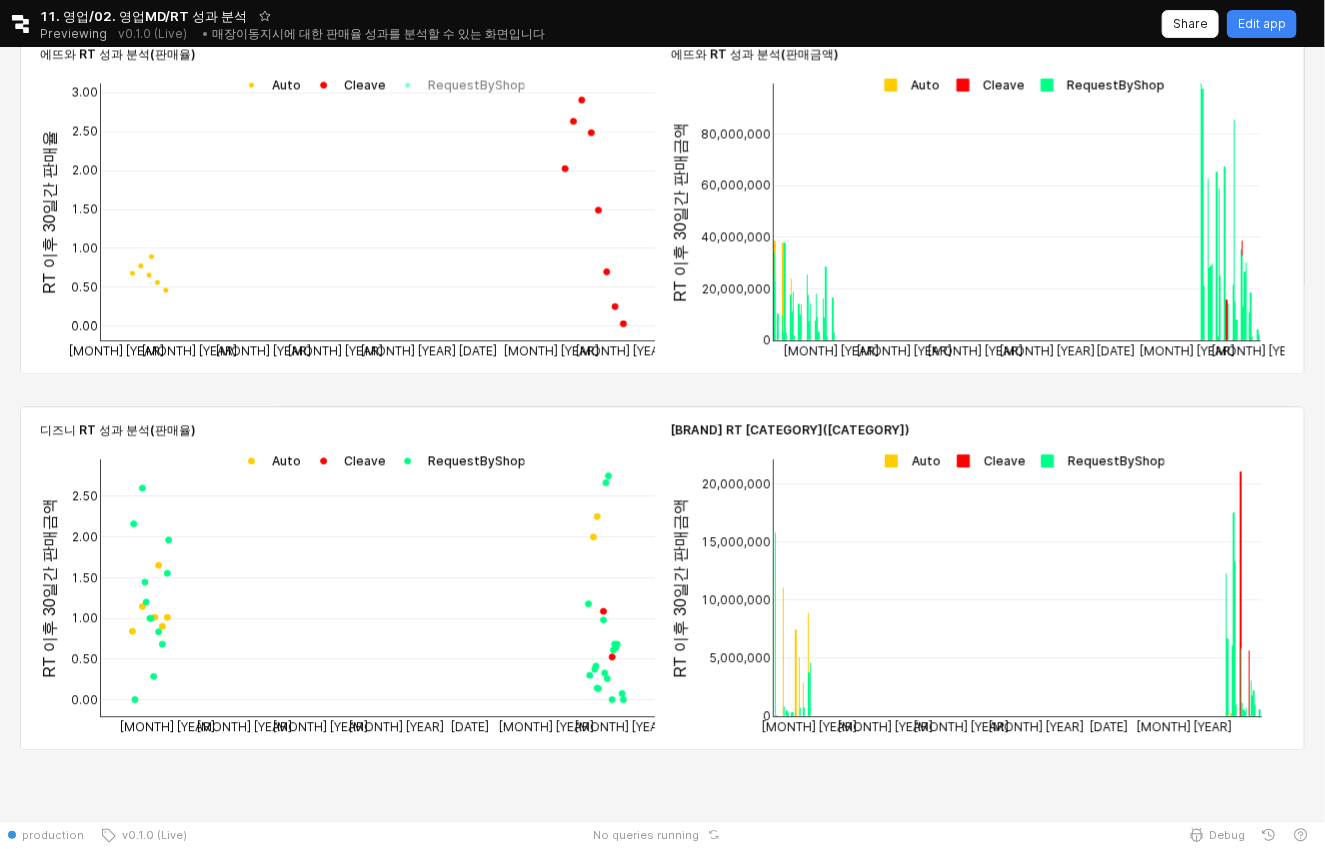 click at bounding box center [378, 460] 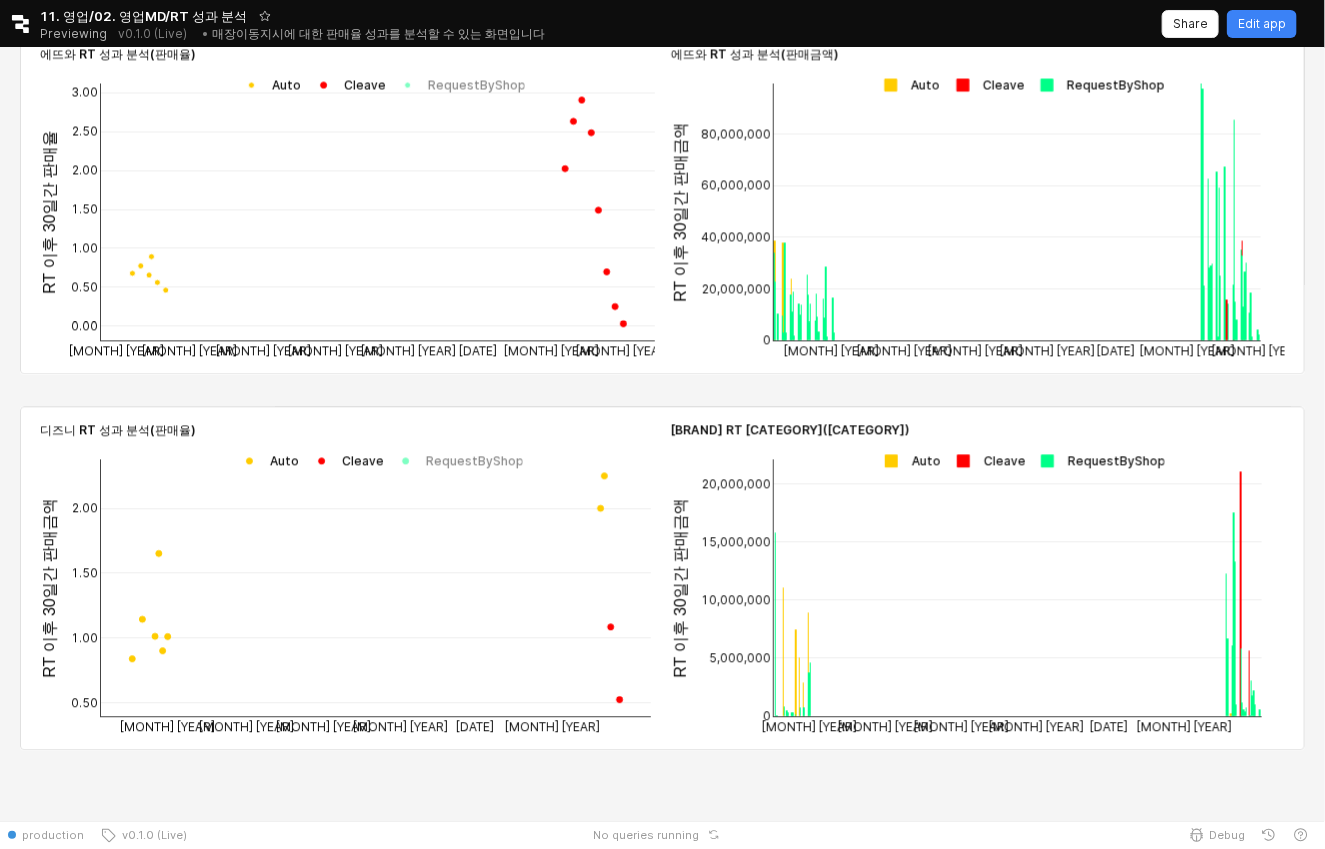 click at bounding box center [907, 460] 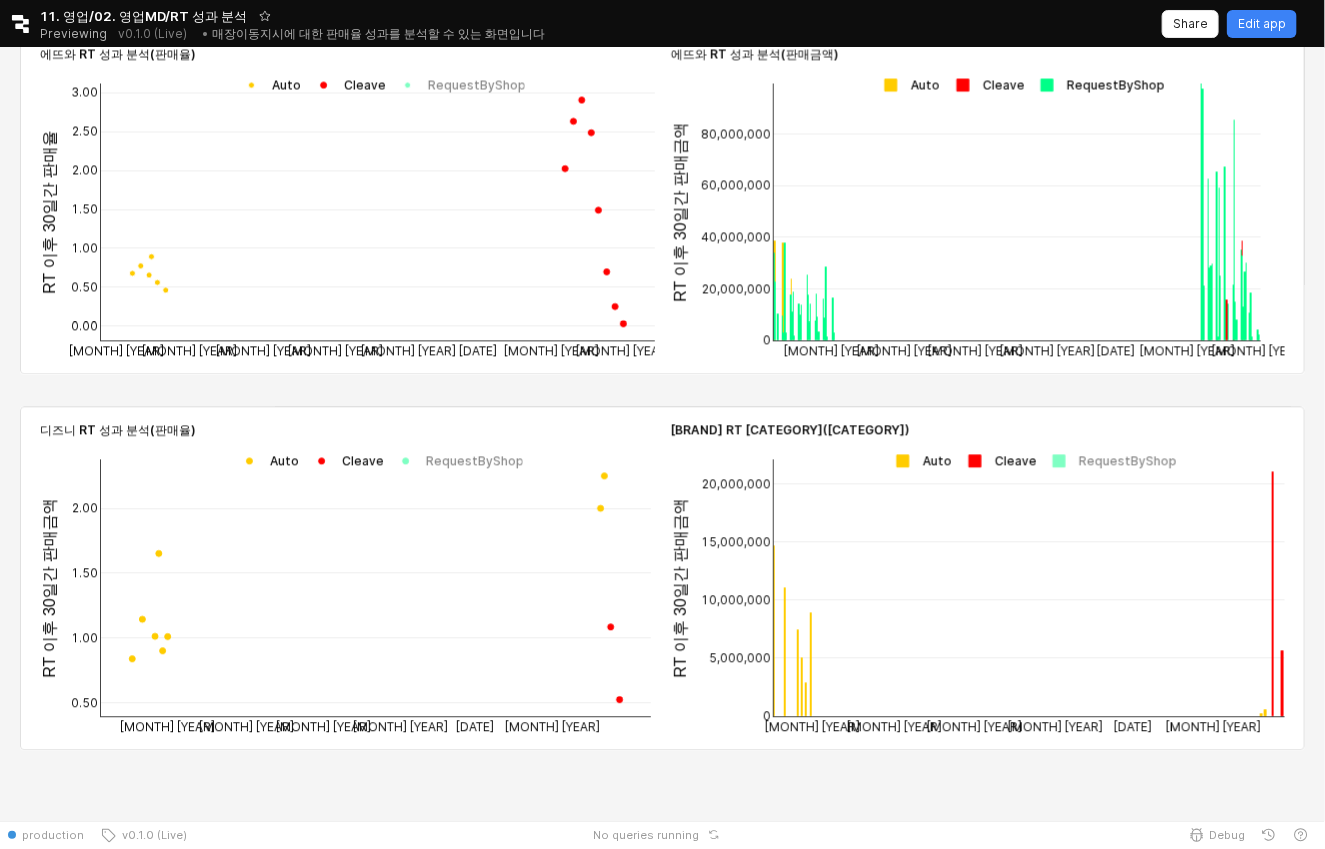 click at bounding box center (918, 460) 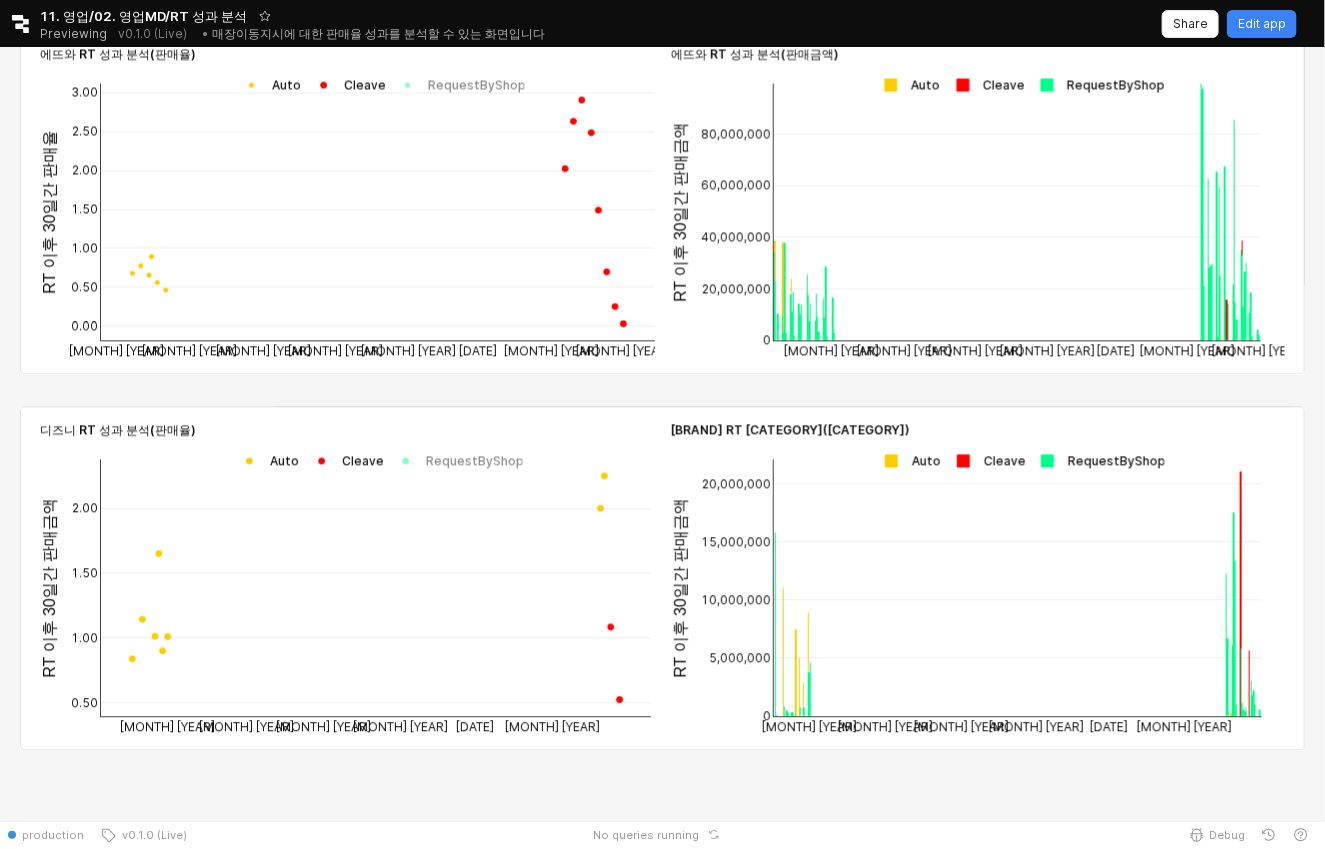 click at bounding box center (907, 460) 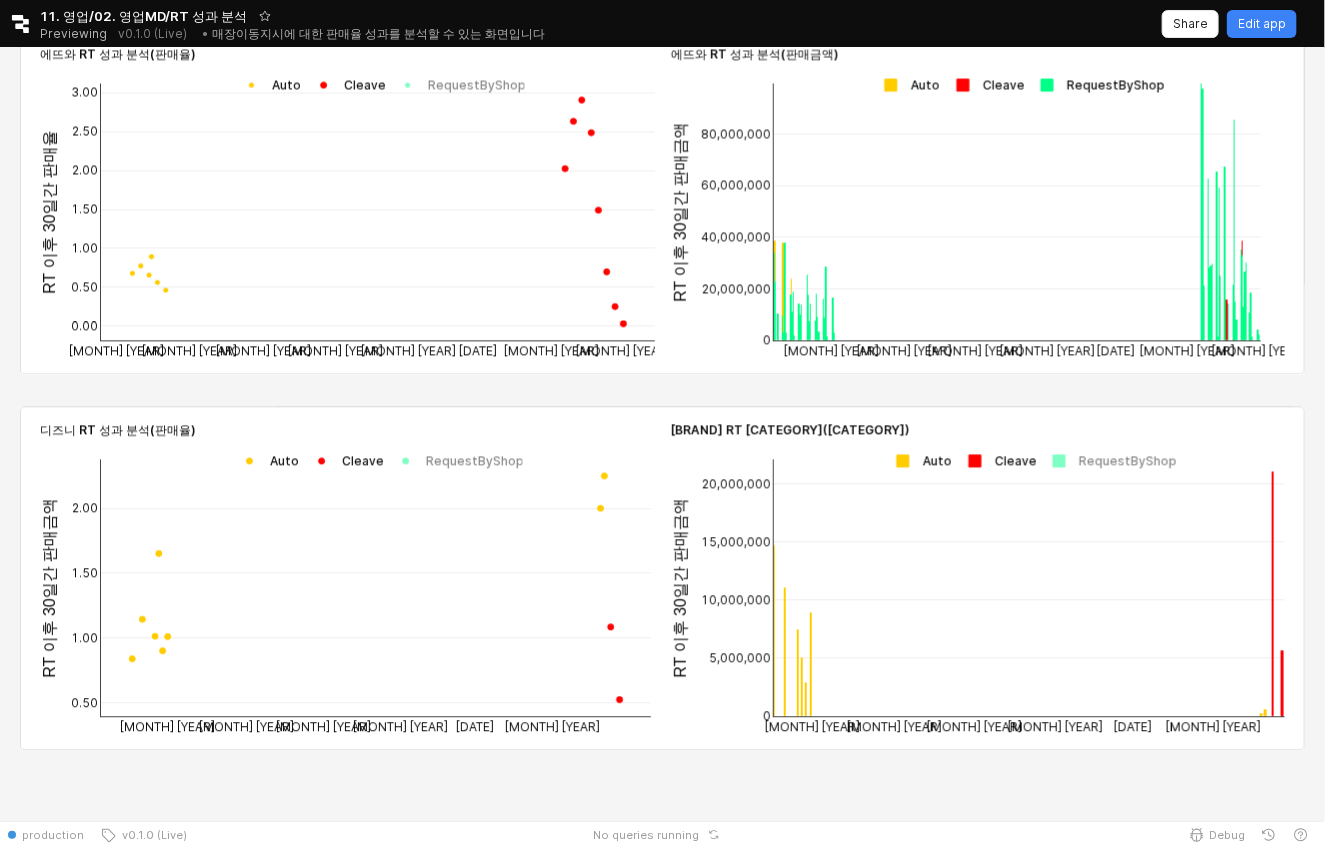 click at bounding box center [918, 460] 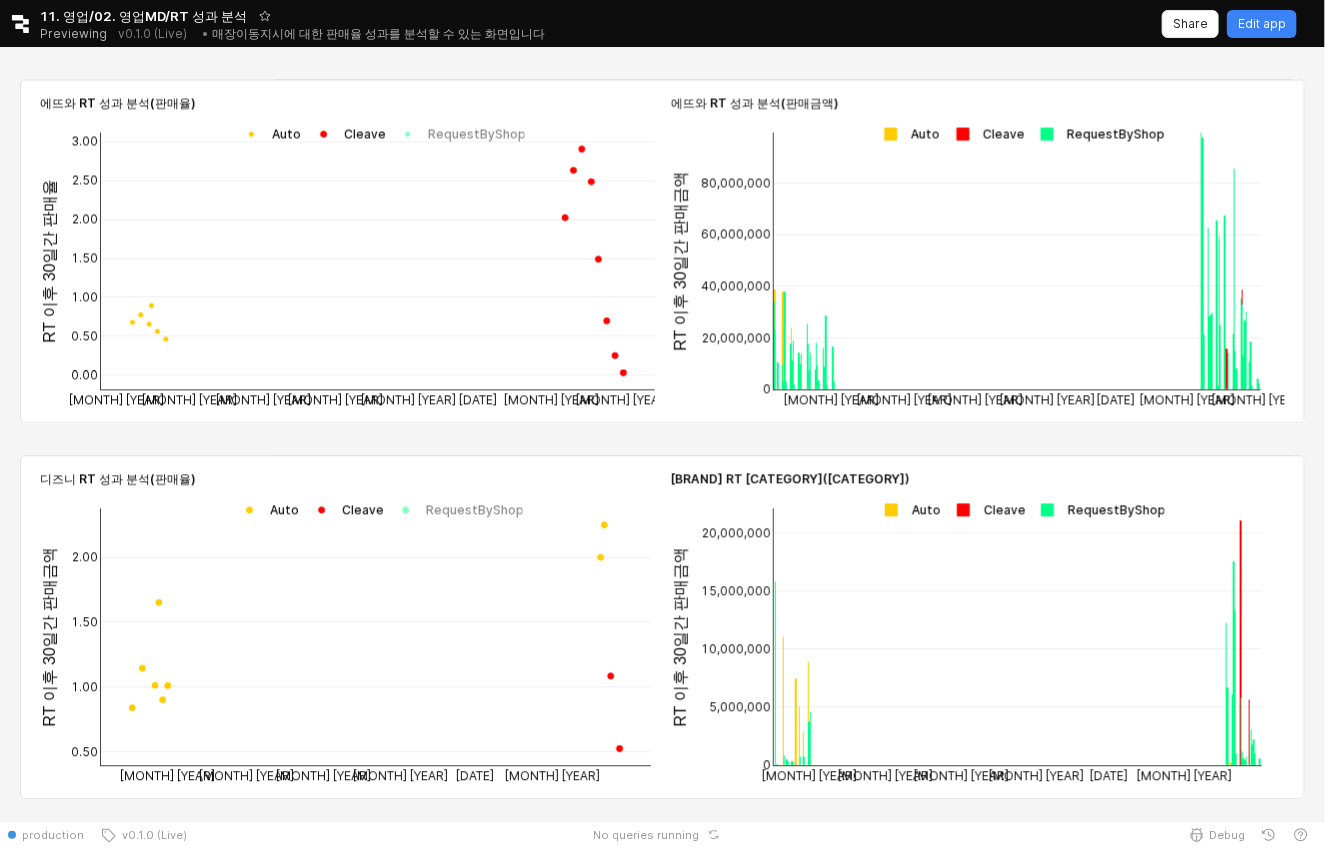 scroll, scrollTop: 1482, scrollLeft: 0, axis: vertical 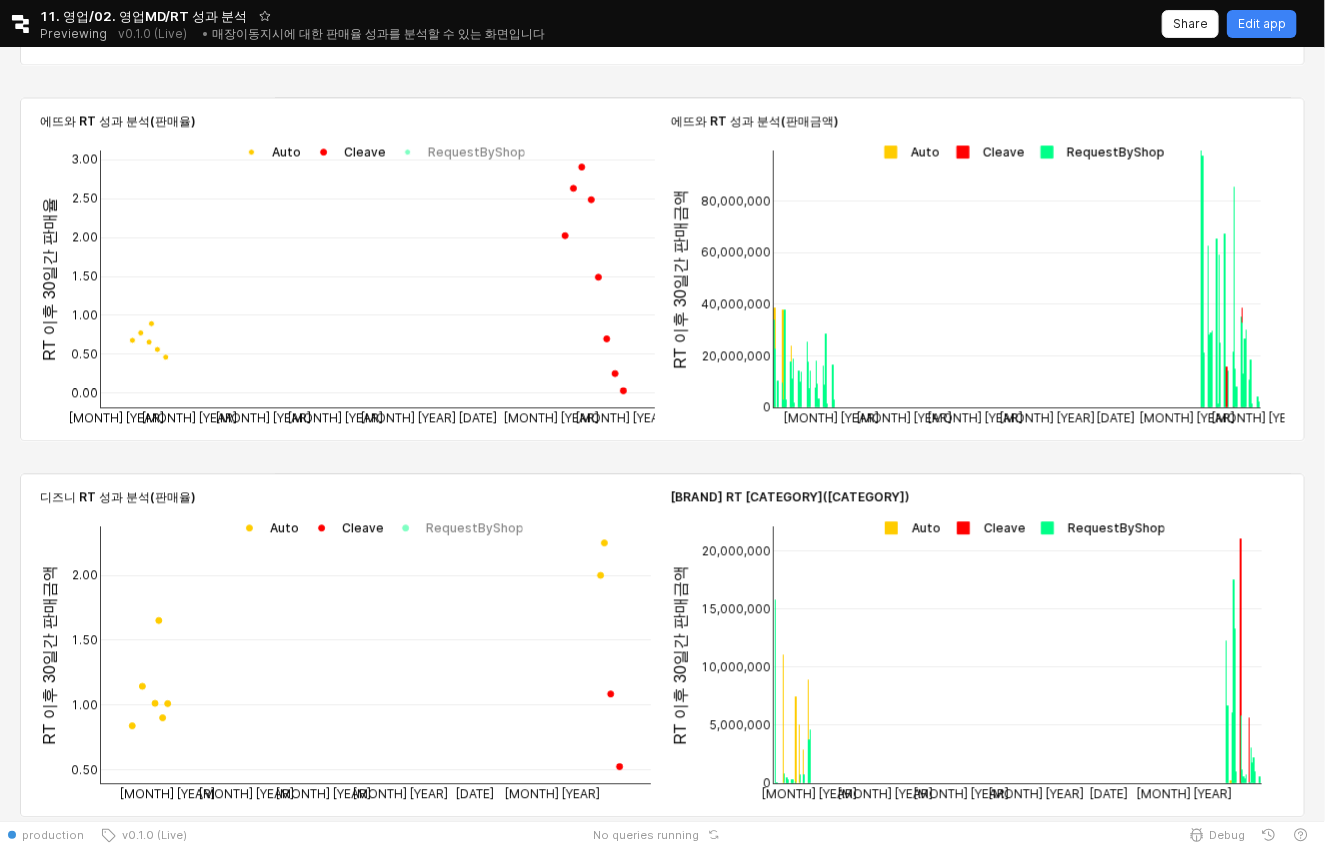 click at bounding box center (906, 152) 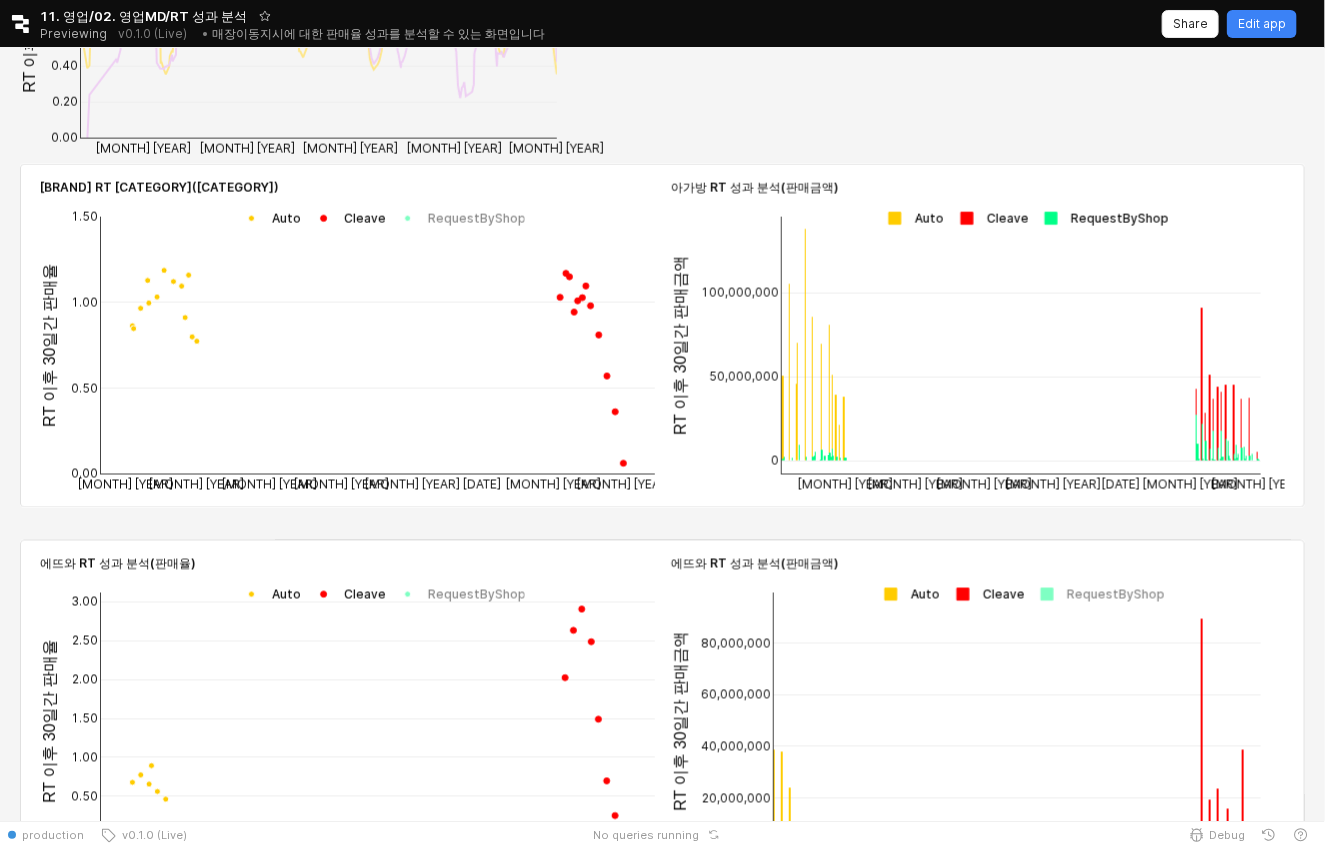 scroll, scrollTop: 1026, scrollLeft: 0, axis: vertical 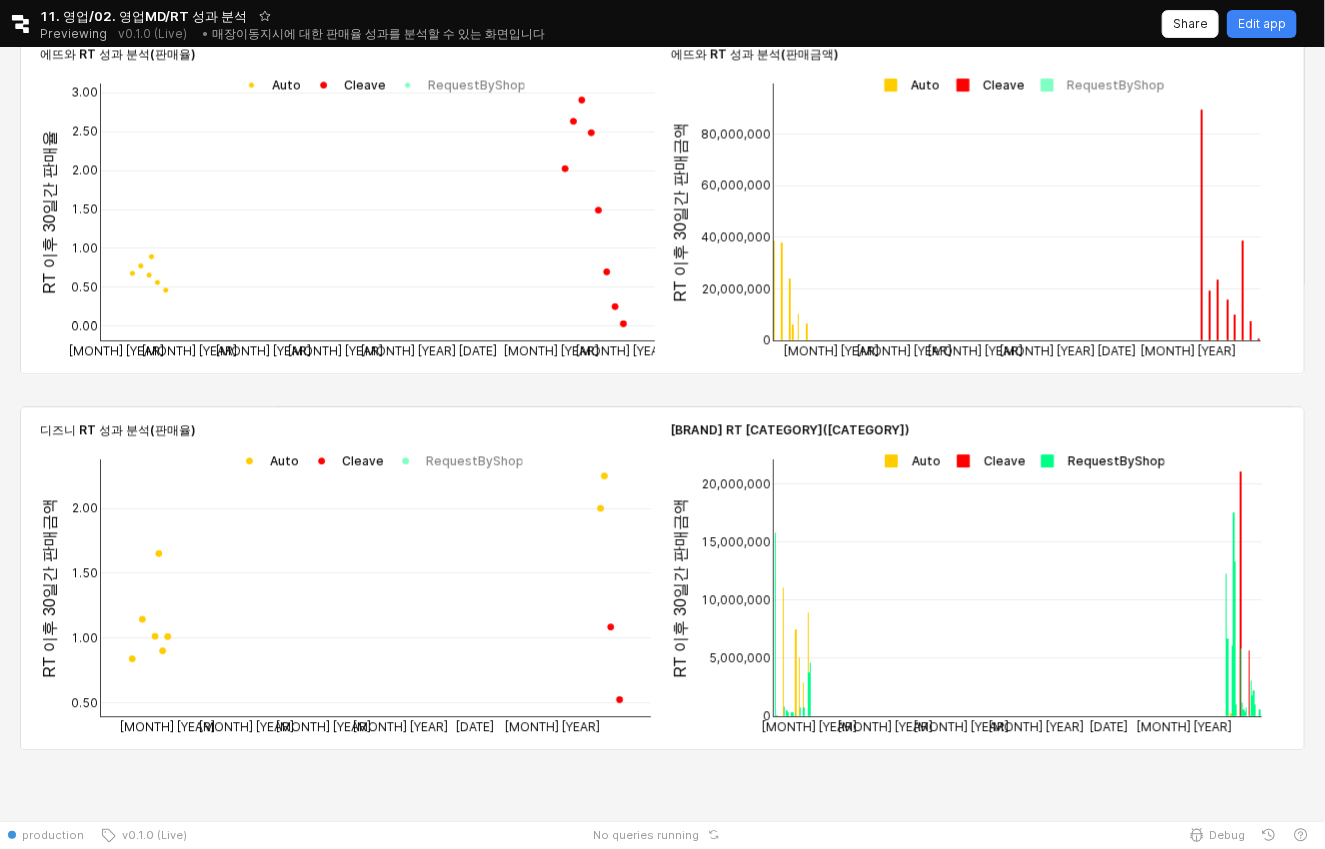 click at bounding box center (907, 460) 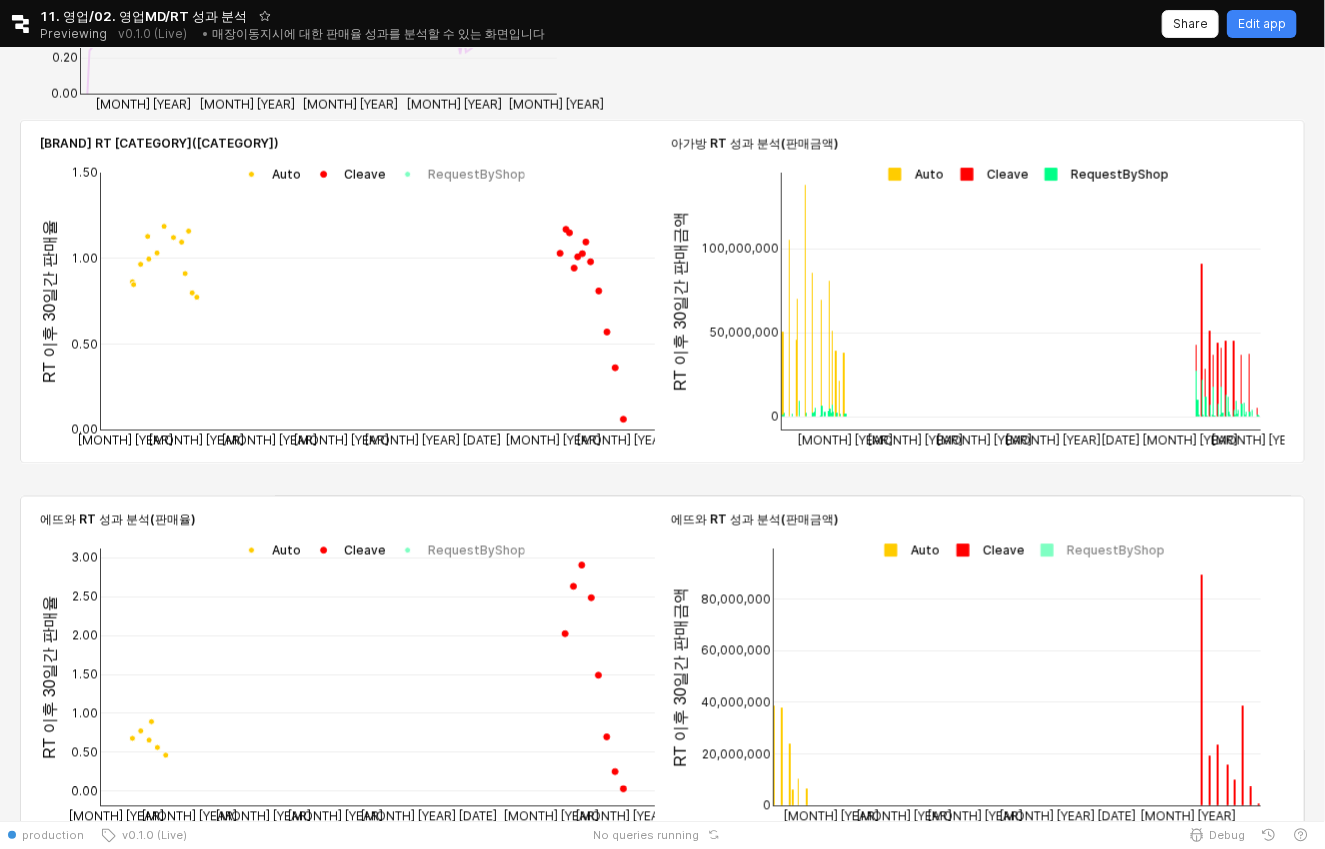 scroll, scrollTop: 1347, scrollLeft: 0, axis: vertical 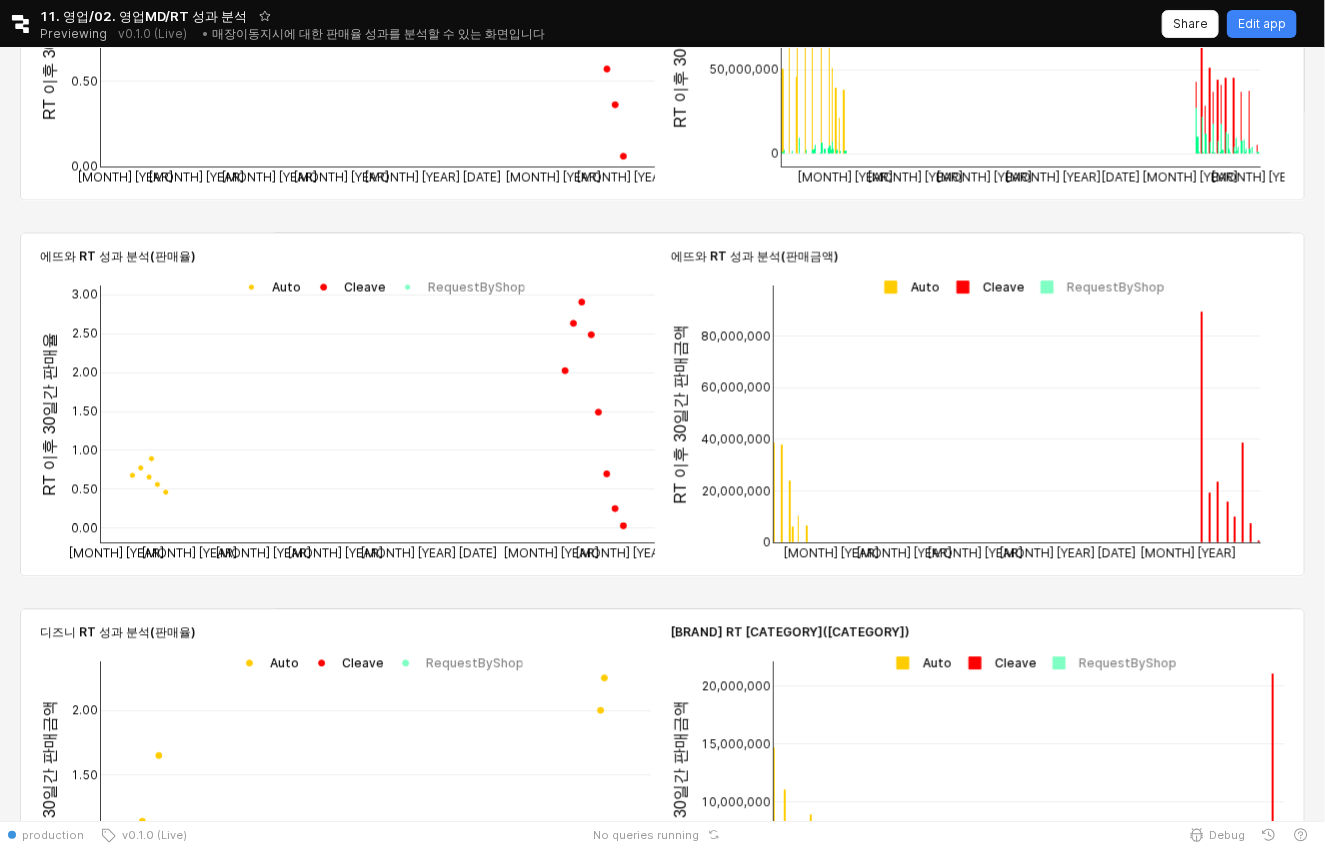 click at bounding box center (906, 287) 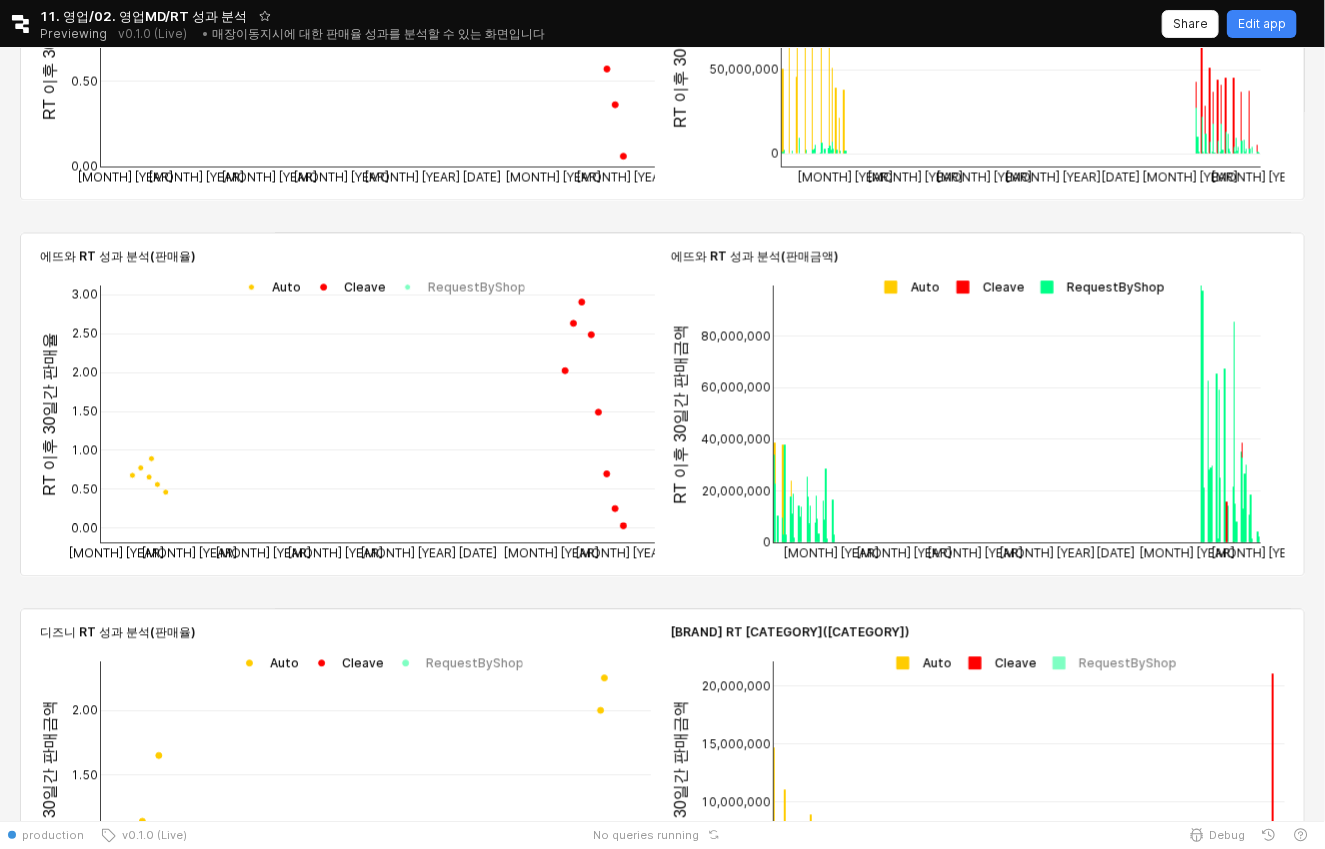 click at bounding box center [918, 663] 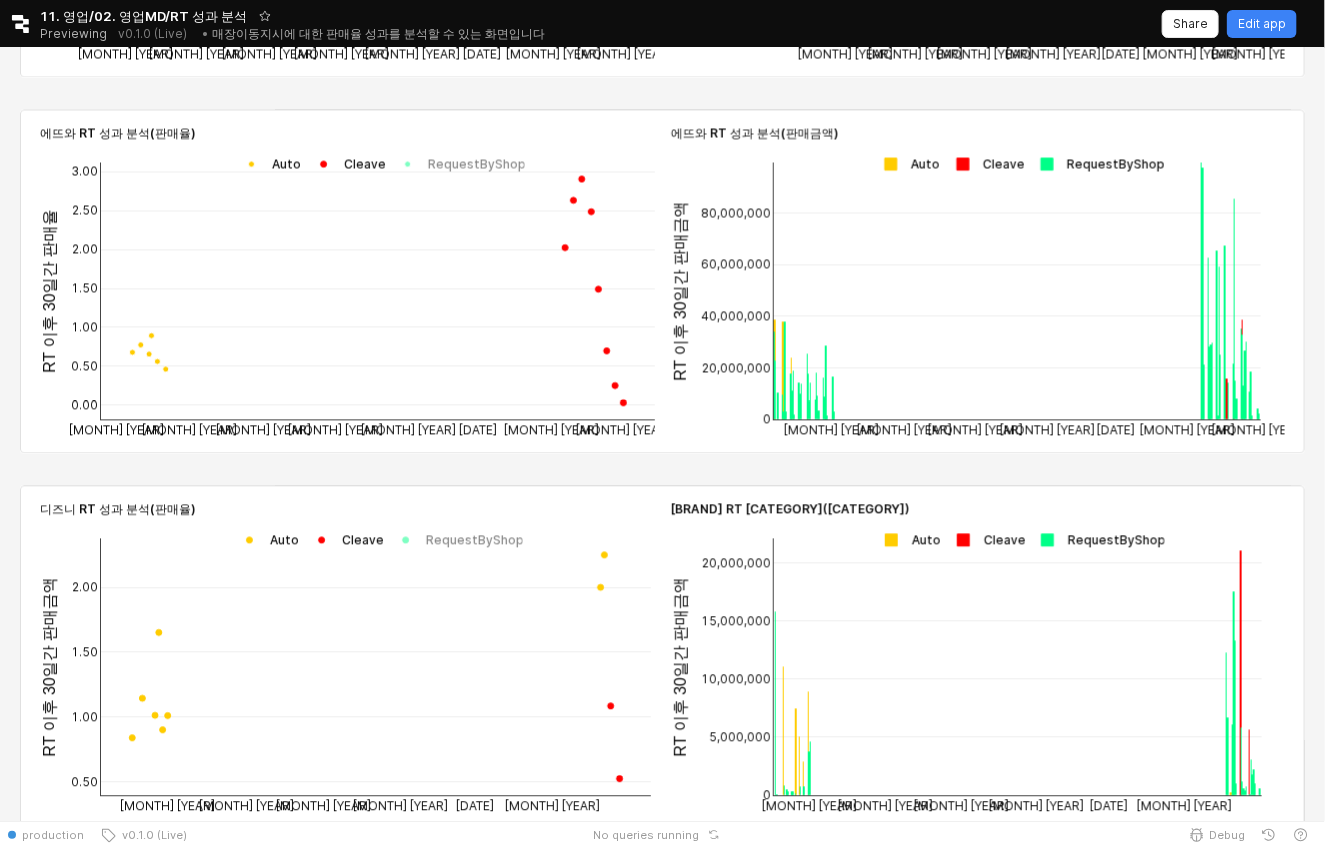 scroll, scrollTop: 0, scrollLeft: 0, axis: both 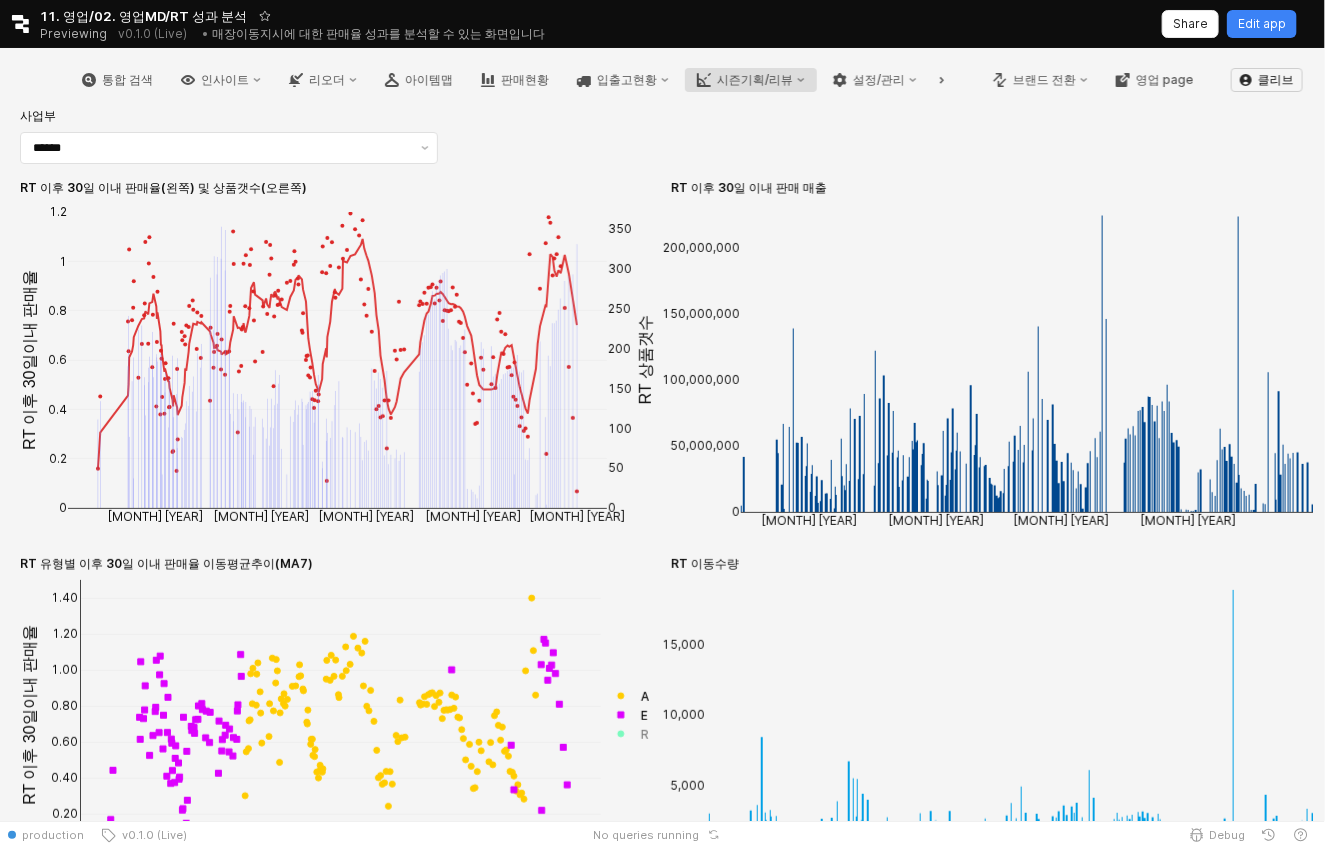 click on "시즌기획/리뷰" at bounding box center [755, 80] 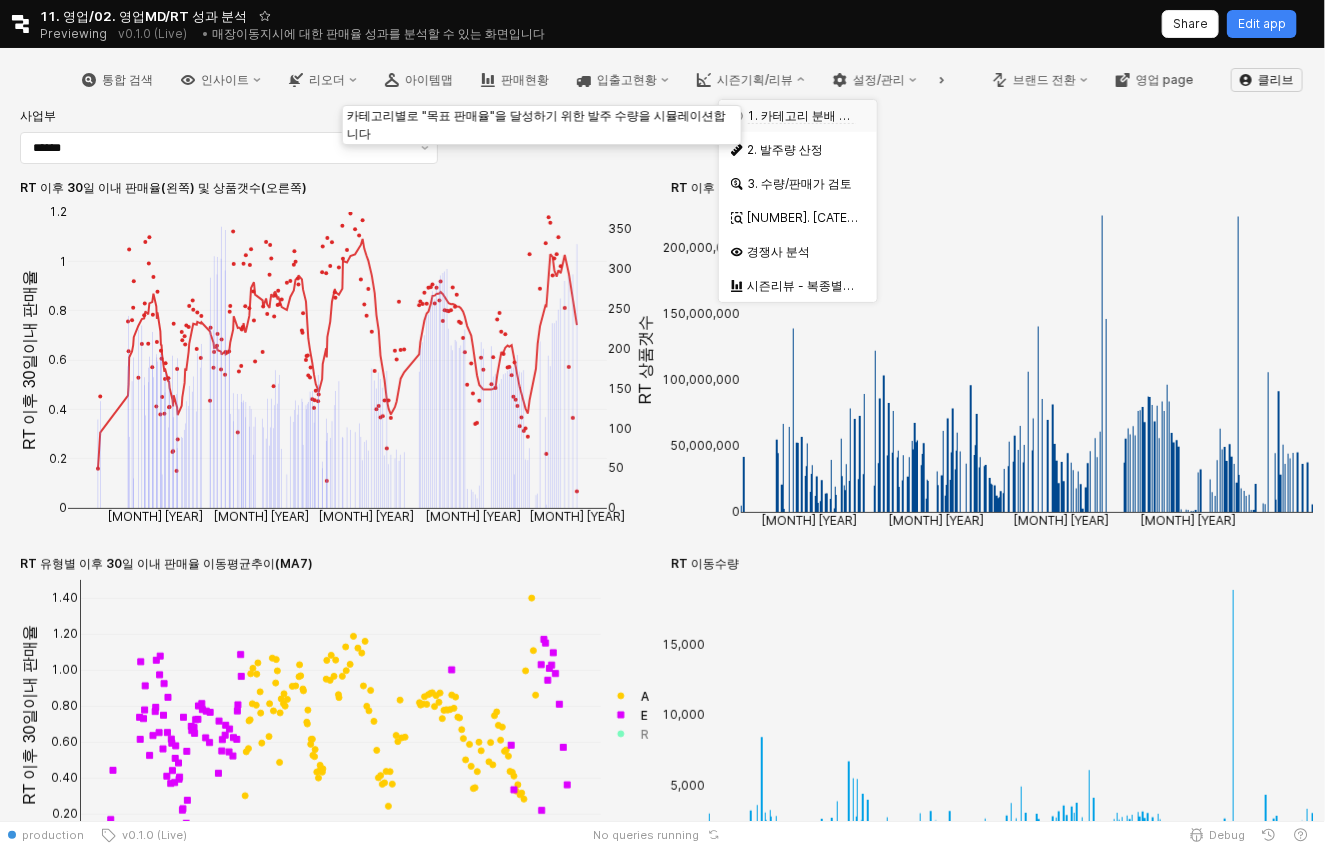 click on "1. 카테고리 분배 시뮬레이션" at bounding box center [798, 116] 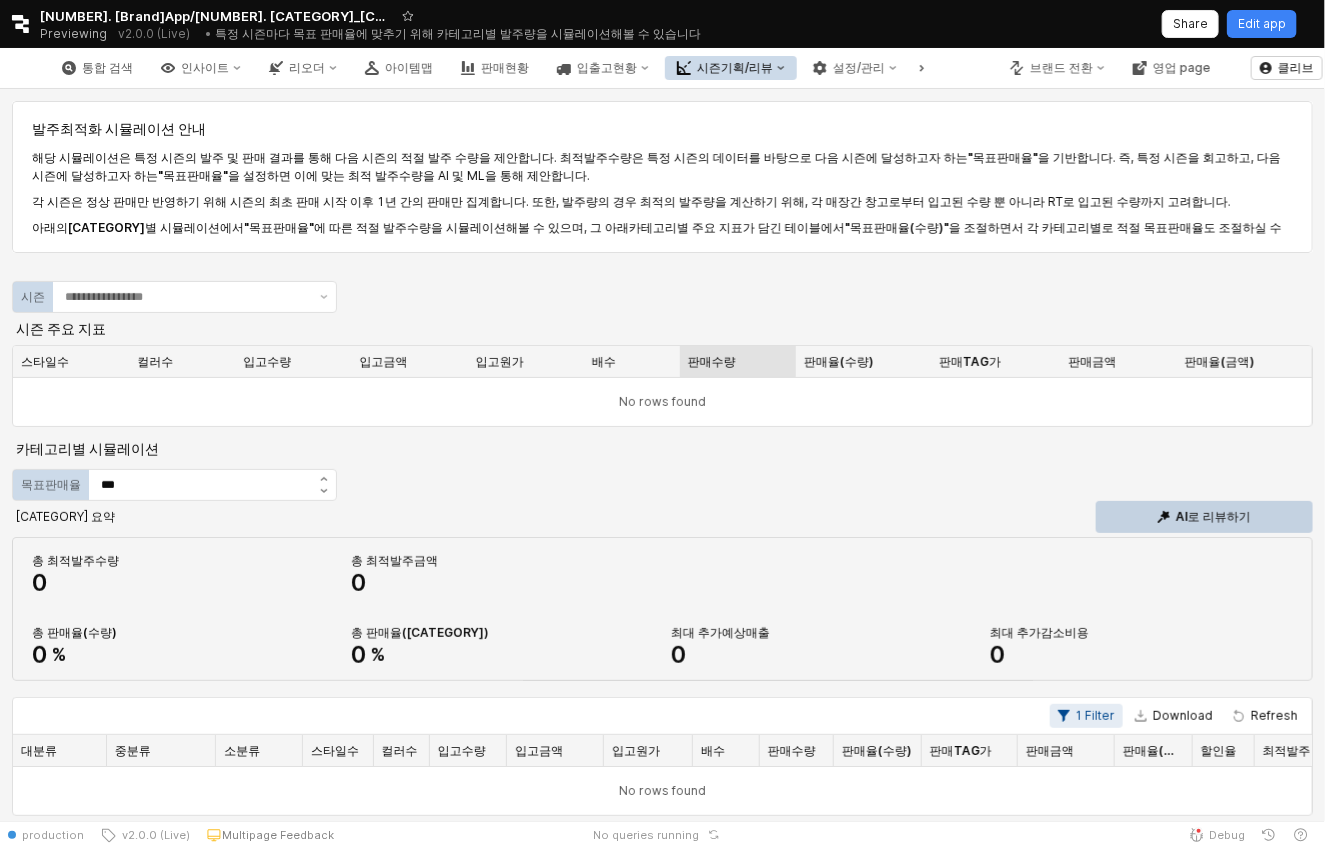 scroll, scrollTop: 63, scrollLeft: 0, axis: vertical 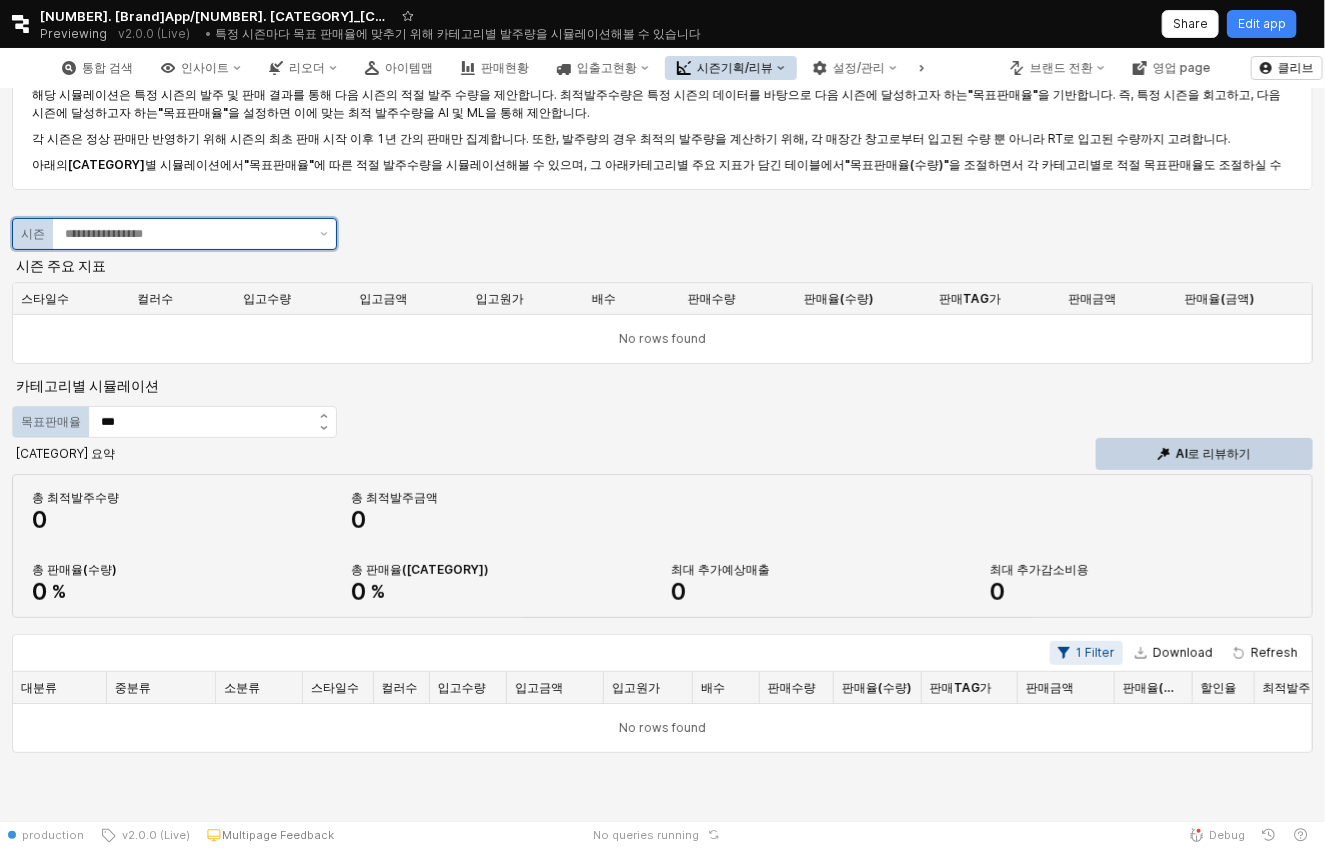 click at bounding box center (186, 234) 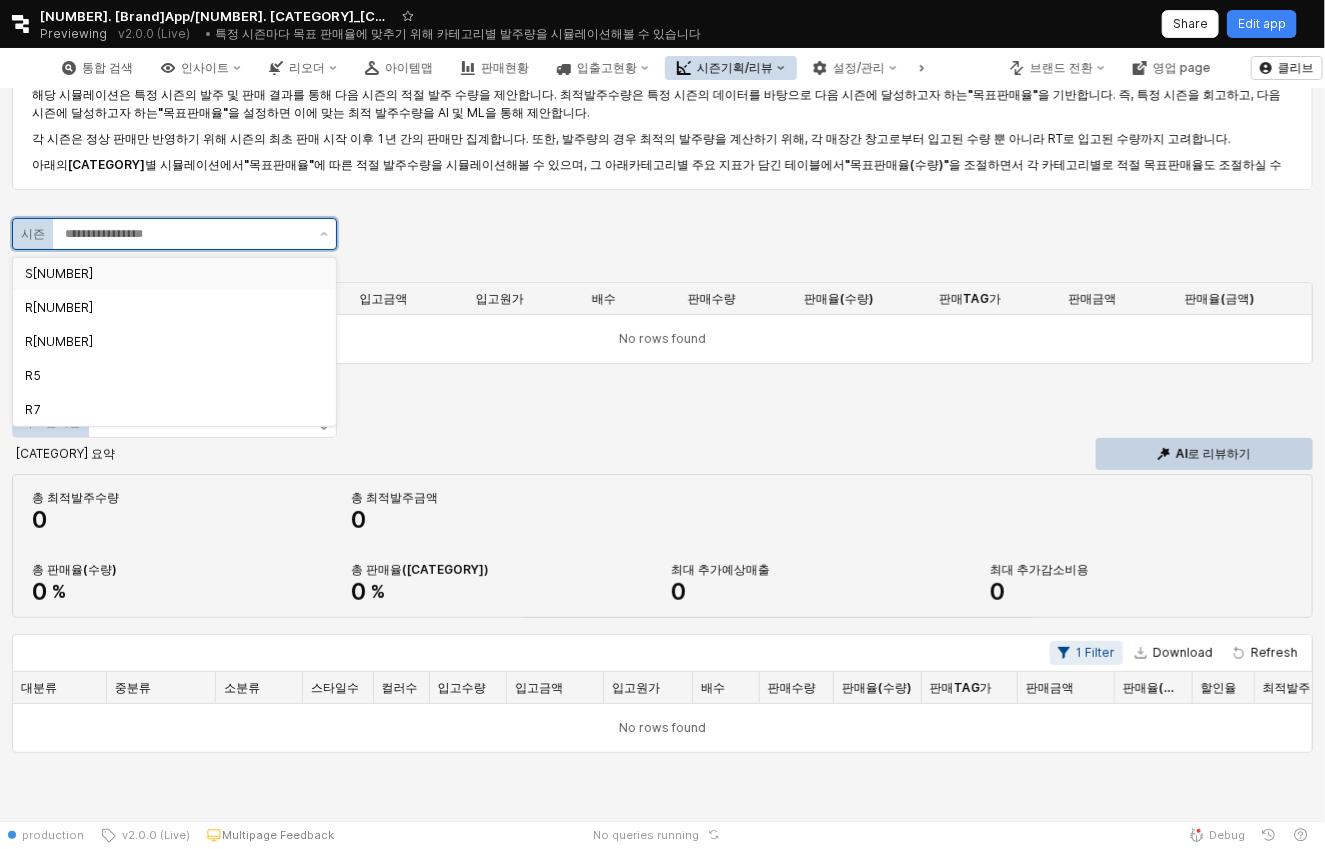 click on "S[NUMBER]" at bounding box center (168, 274) 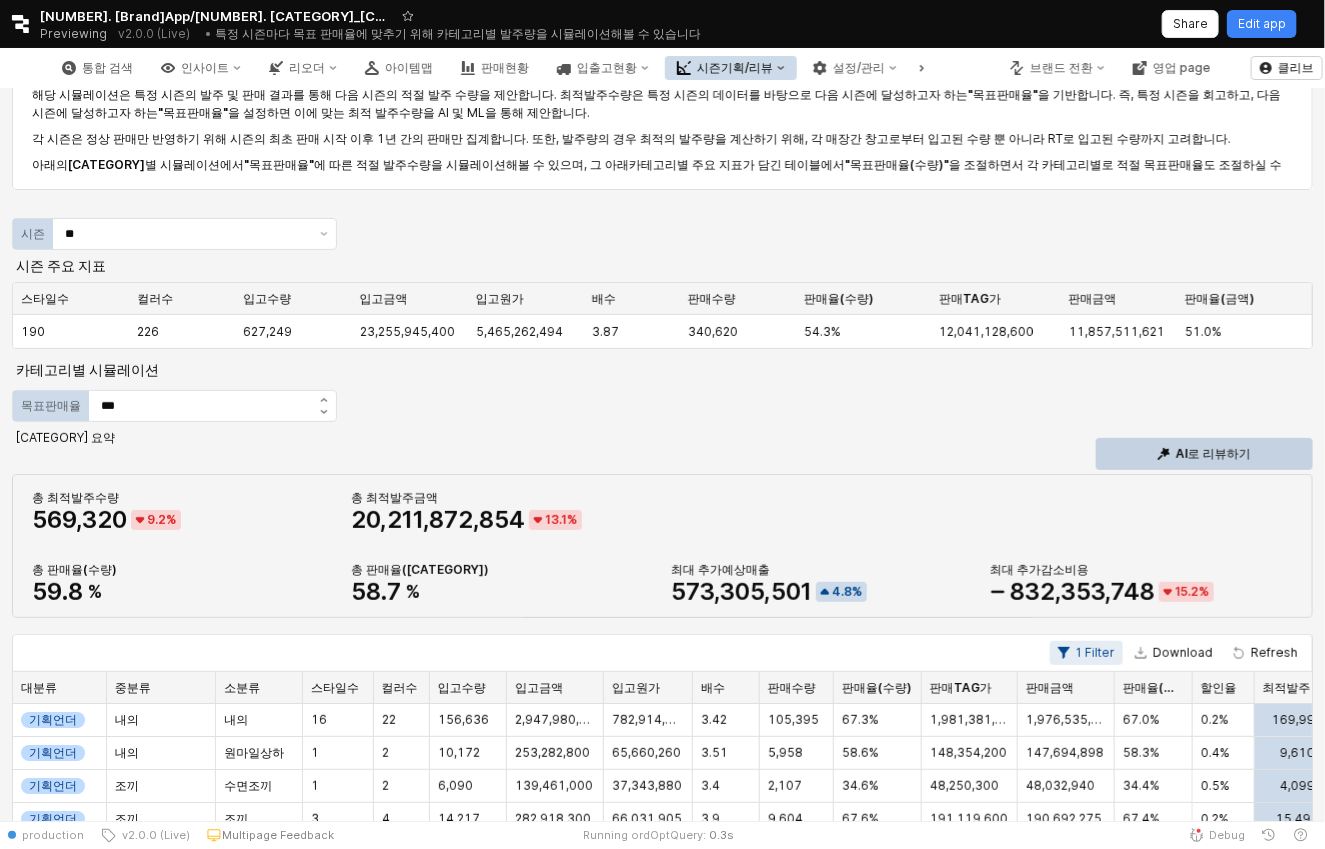 click on "발주최적화 시뮬레이션 안내 해당 시뮬레이션은 특정 시즌의 발주 및 판매 결과를 통해 다음 시즌의 적절 발주 수량을 제안합니다. 최적발주수량은 특정 시즌의 데이터를 바탕으로 다음 시즌에 달성하고자 하는  "목표판매율" 을 기반합니다. 즉, 특정 시즌을 회고하고, 다음 시즌에 달성하고자 하는  "목표판매율" 을 설정하면 이에 맞는 최적 발주수량을 AI 및 ML을 통해 제안합니다.
각 시즌은 정상 판매만 반영하기 위해 시즌의 최초 판매 시작 이후 1년 간의 판매만 집계합니다. 또한, 발주량의 경우 최적의 발주량을 계산하기 위해, 각 매장간 창고로부터 입고된 수량 뿐 아니라 RT로 입고된 수량까지 고려합니다.
아래의  "카테고리별 시뮬레이션" 에서  "목표판매율" 에 따른 적절 발주수량을 시뮬레이션해볼 수 있으며, 그 아래  카테고리별 주요 지표가 담긴 테이블 **" at bounding box center [662, 762] 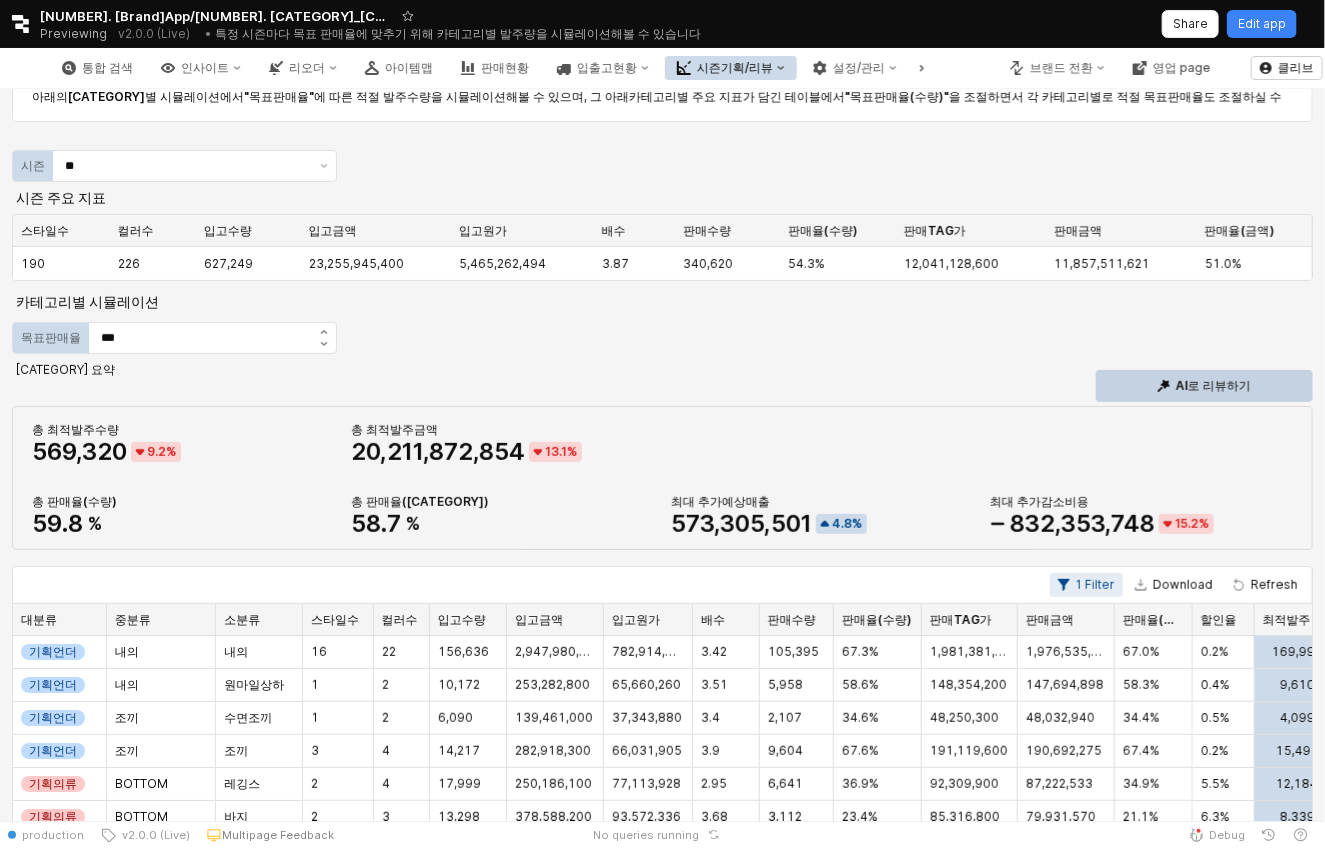 scroll, scrollTop: 444, scrollLeft: 0, axis: vertical 